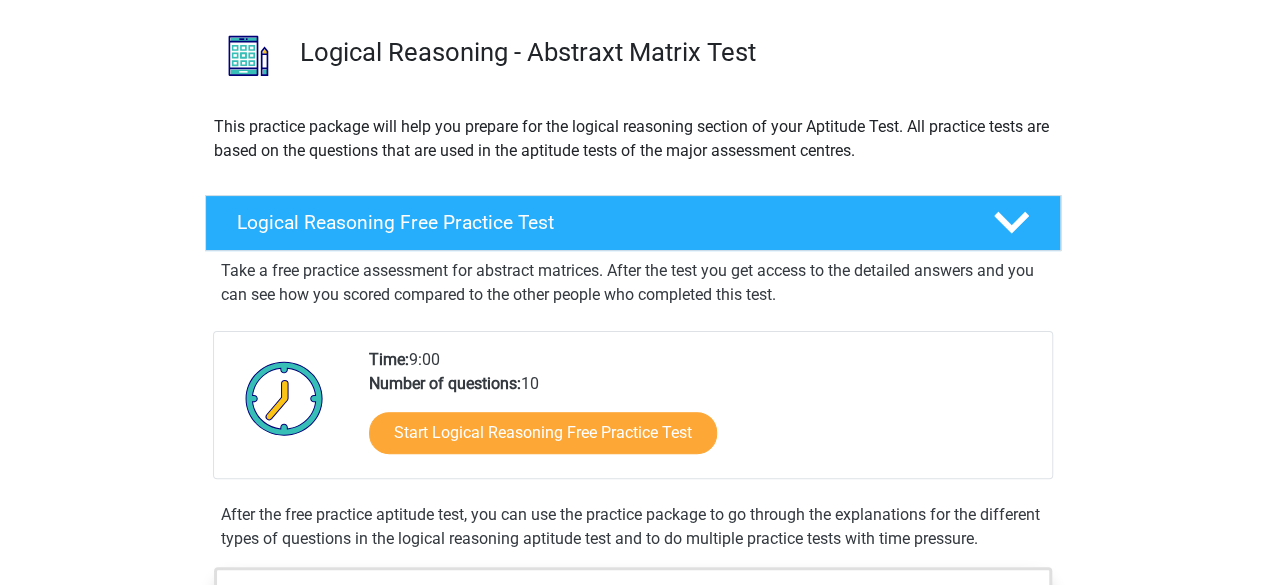 scroll, scrollTop: 136, scrollLeft: 0, axis: vertical 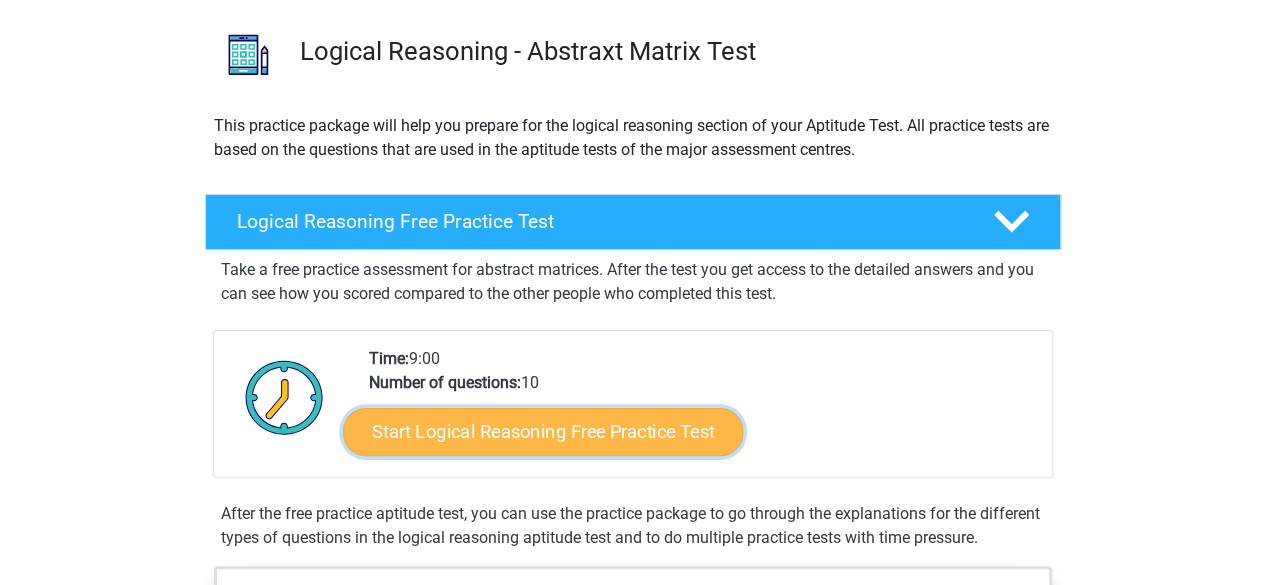click on "Start Logical Reasoning
Free Practice Test" at bounding box center (543, 431) 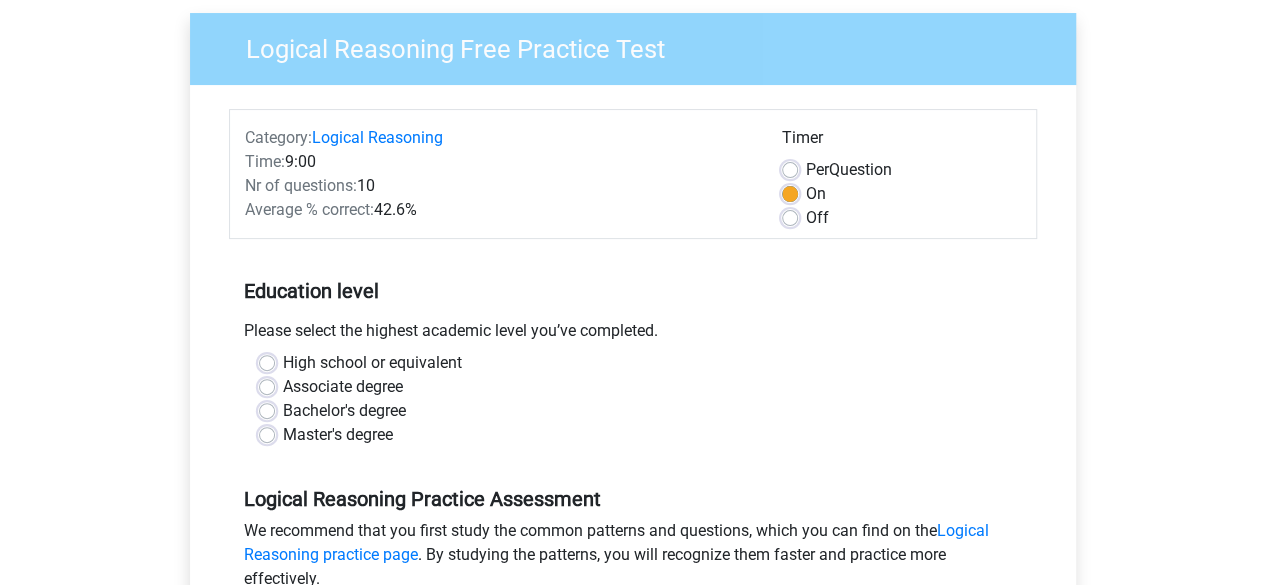 scroll, scrollTop: 152, scrollLeft: 0, axis: vertical 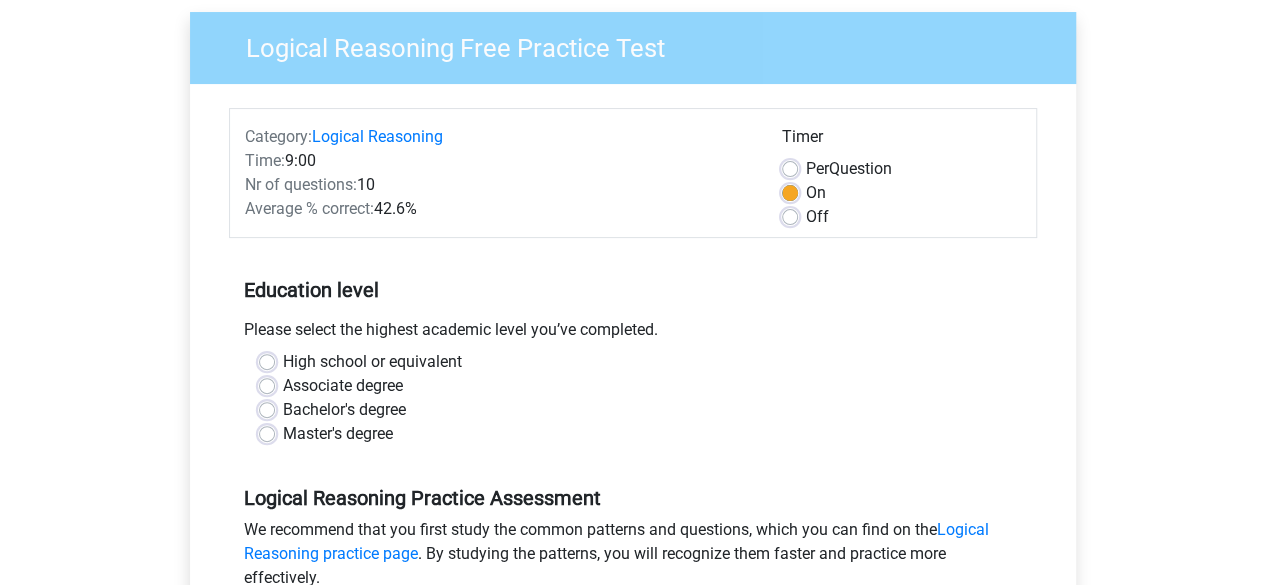 click on "Bachelor's degree" at bounding box center [344, 410] 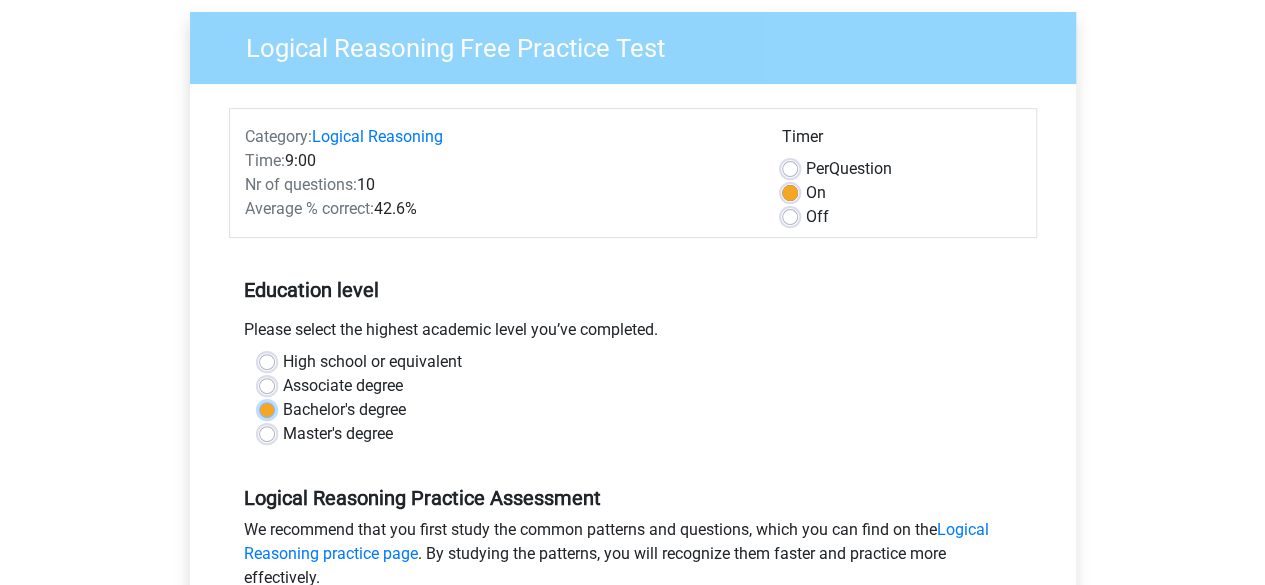 click on "Bachelor's degree" at bounding box center (267, 408) 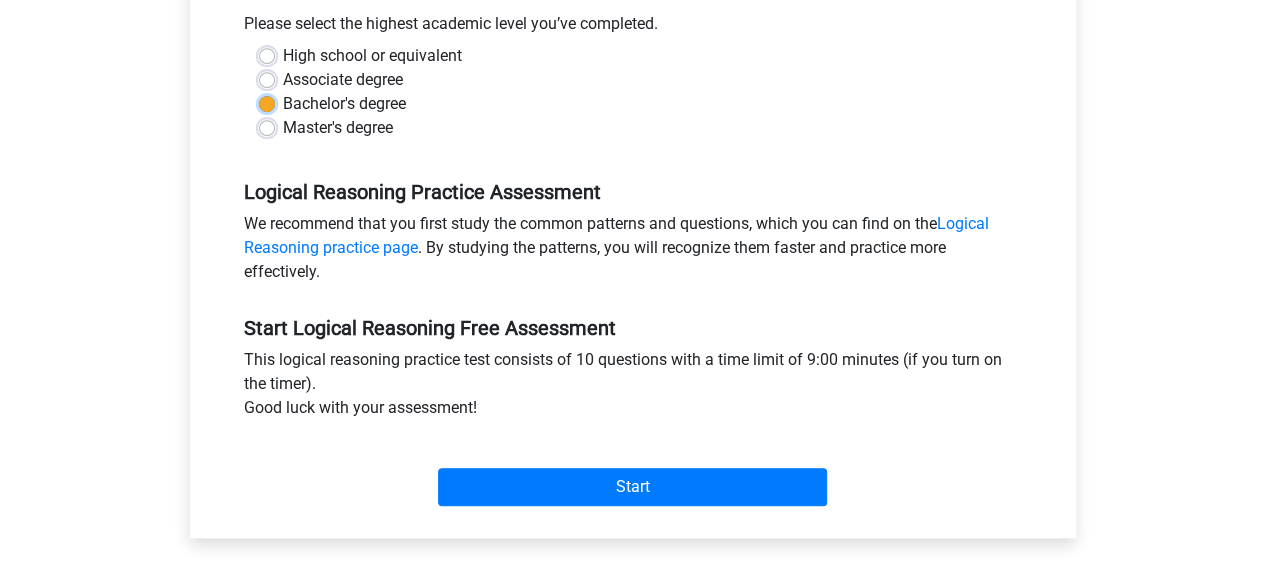 scroll, scrollTop: 459, scrollLeft: 0, axis: vertical 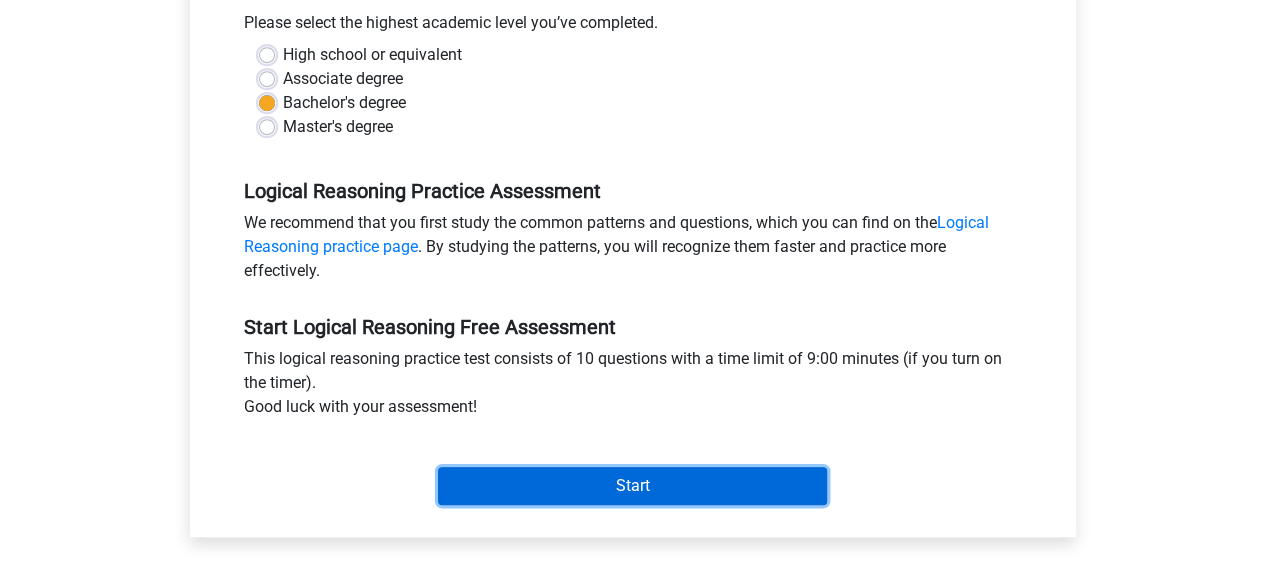 click on "Start" at bounding box center (632, 486) 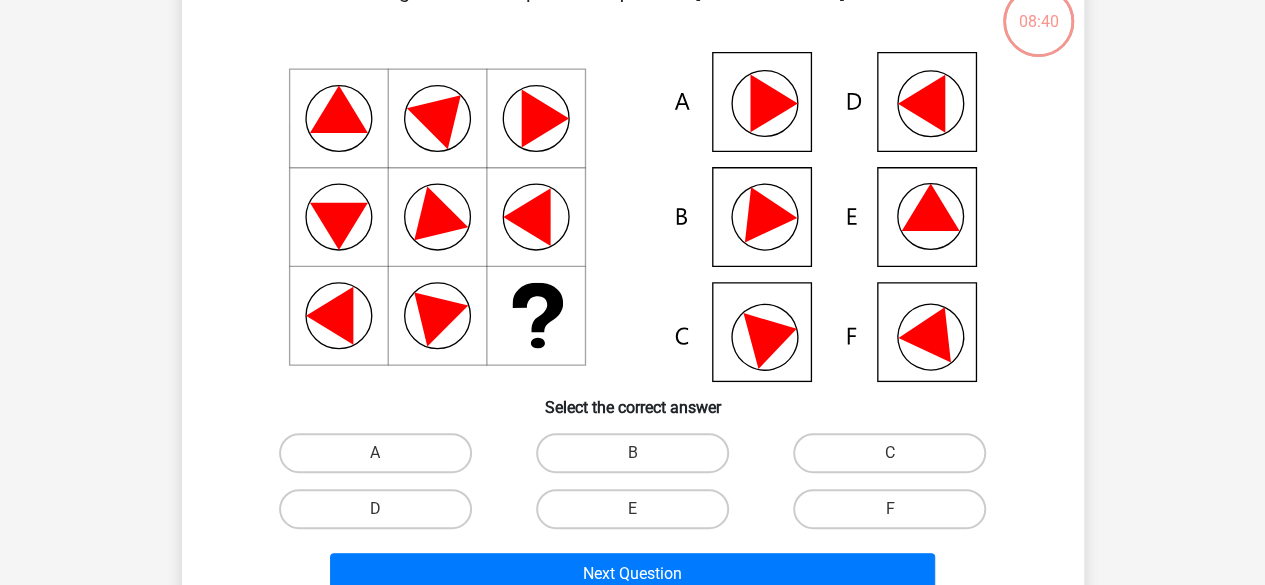 scroll, scrollTop: 133, scrollLeft: 0, axis: vertical 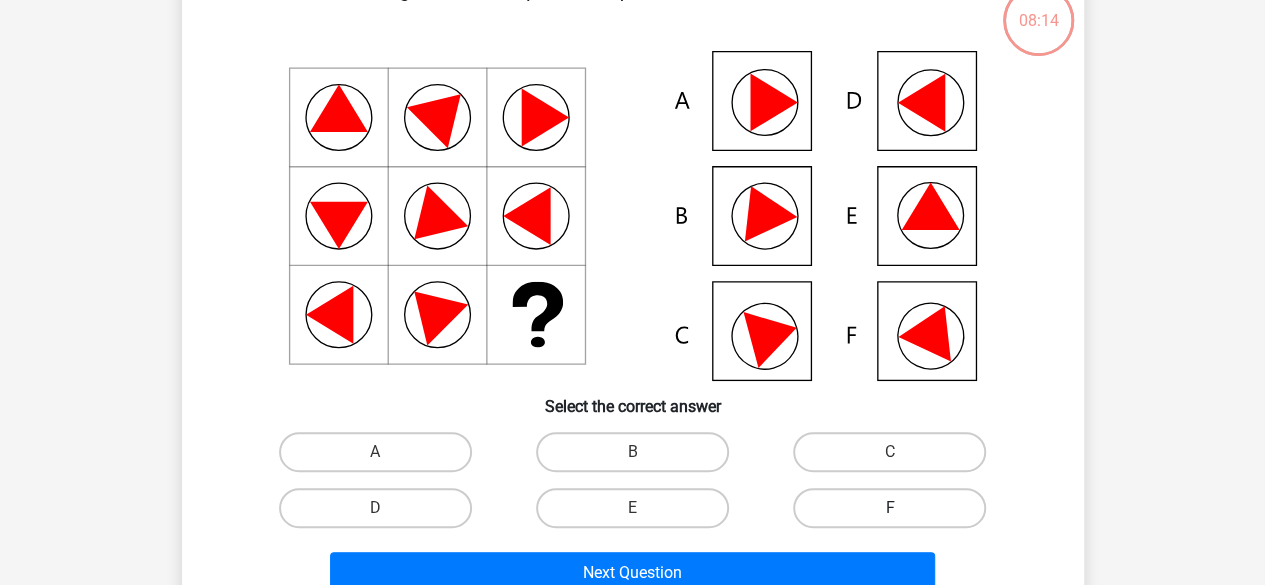 click on "F" at bounding box center (889, 508) 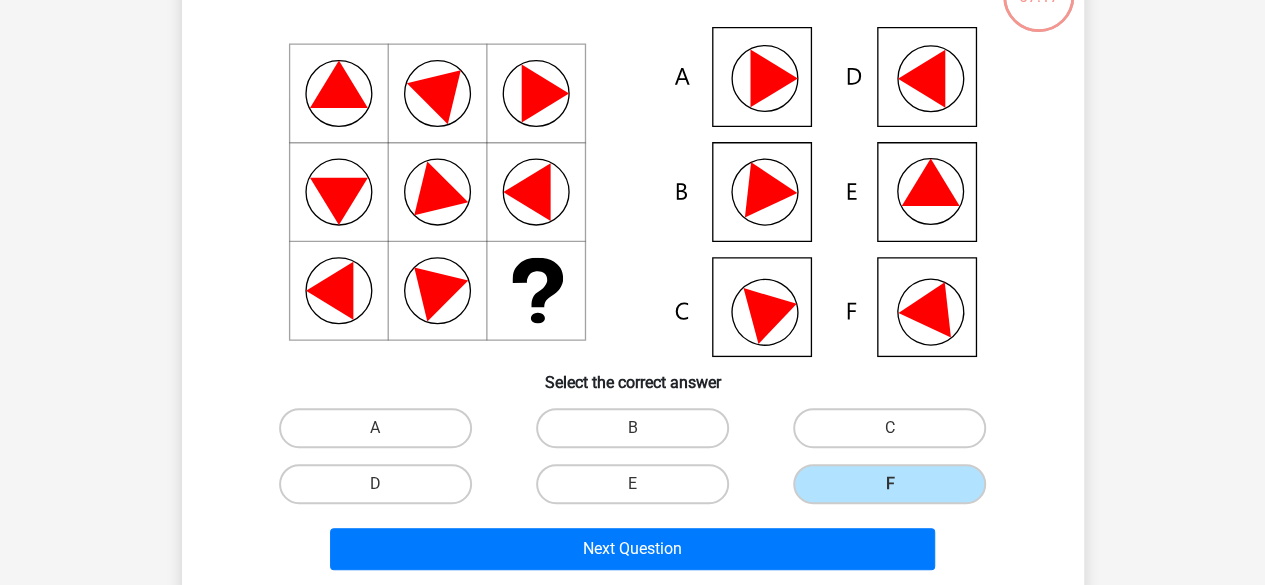 scroll, scrollTop: 159, scrollLeft: 0, axis: vertical 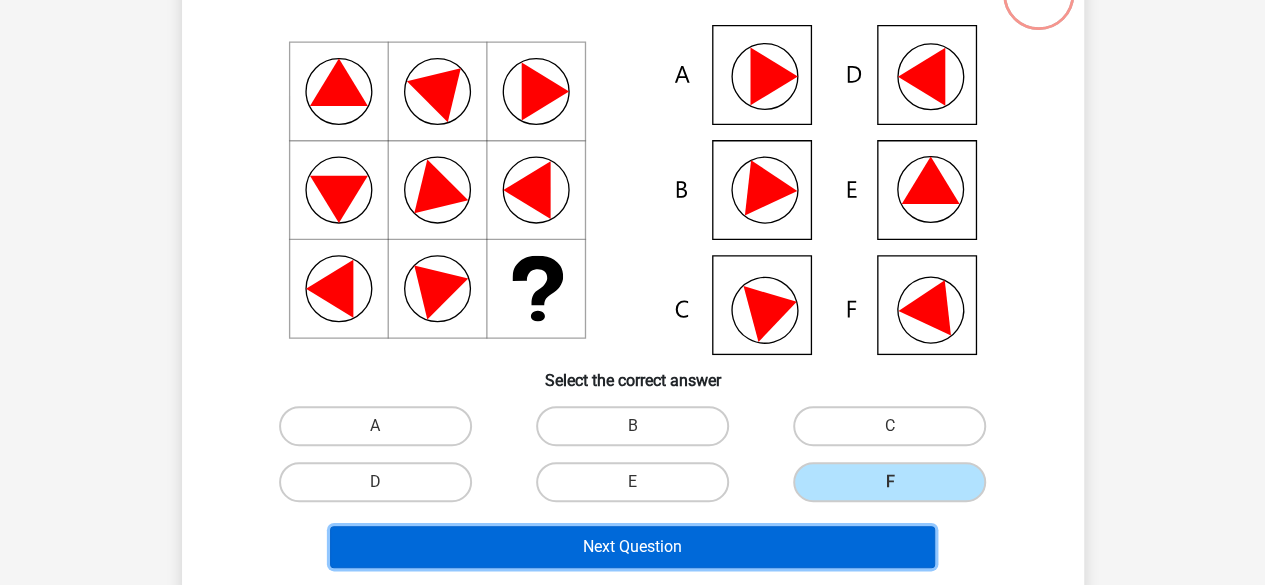 click on "Next Question" at bounding box center [632, 547] 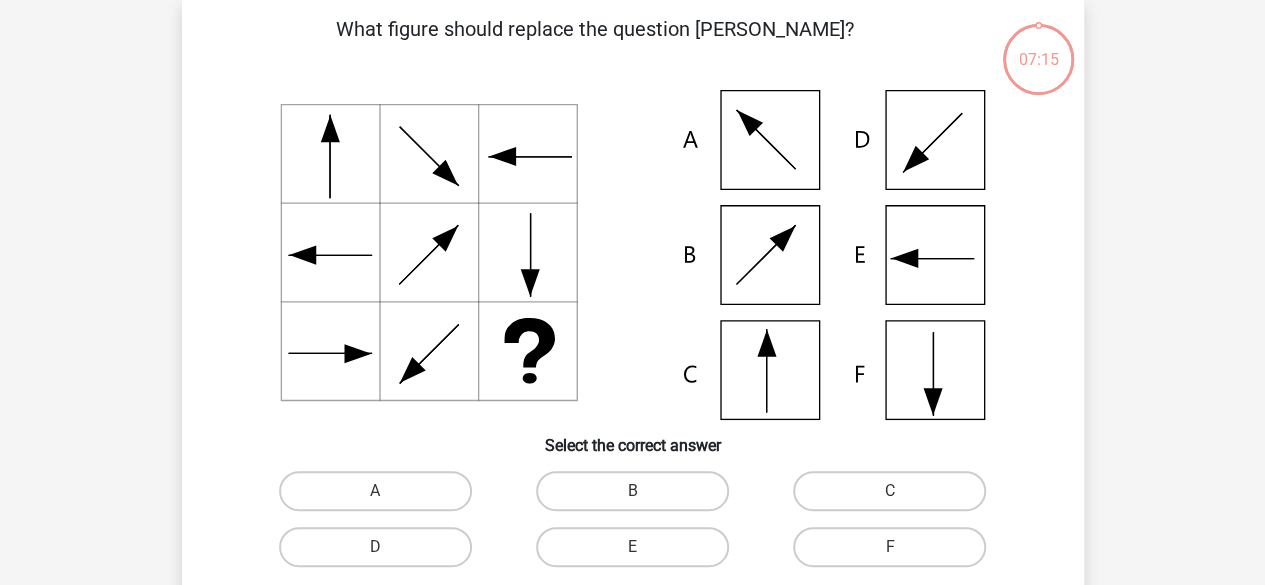 scroll, scrollTop: 92, scrollLeft: 0, axis: vertical 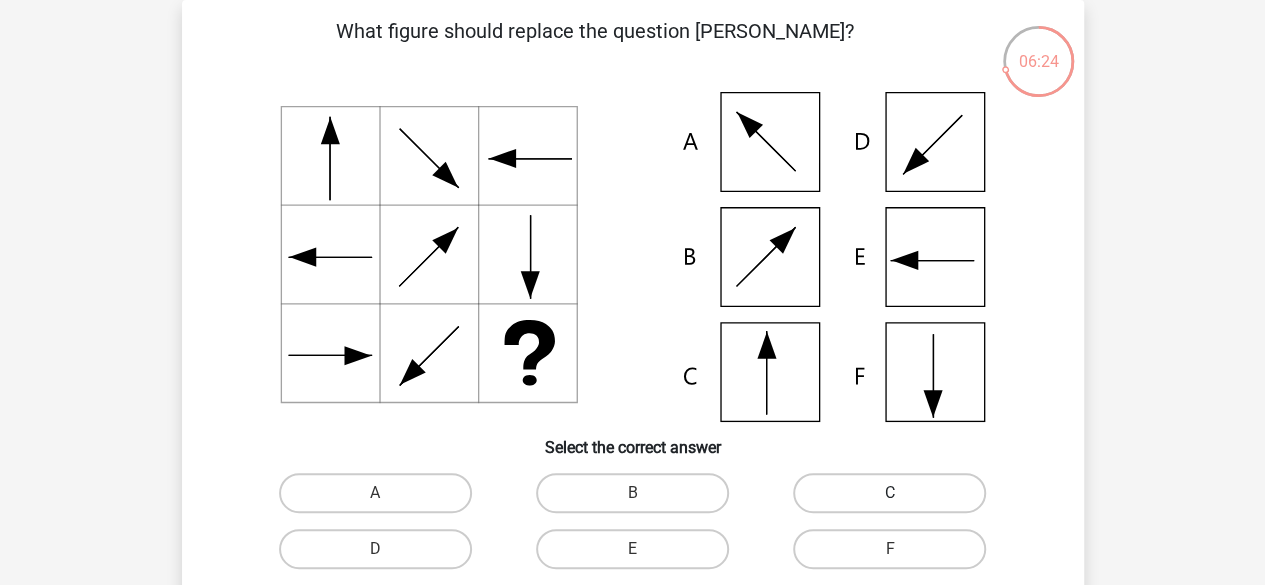 click on "C" at bounding box center (889, 493) 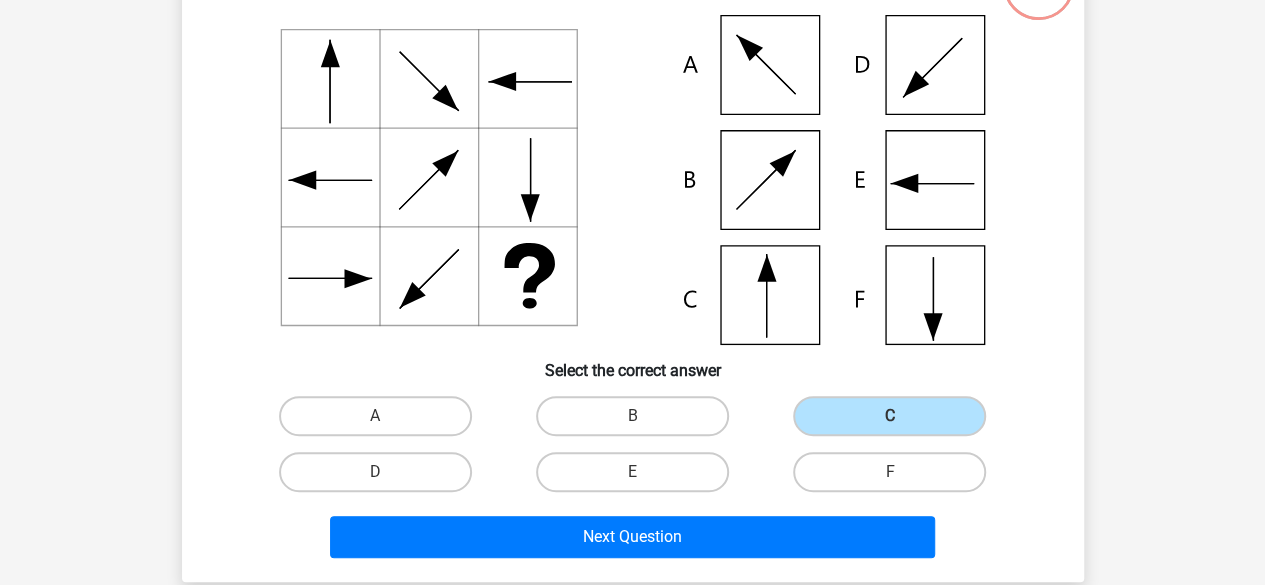 scroll, scrollTop: 176, scrollLeft: 0, axis: vertical 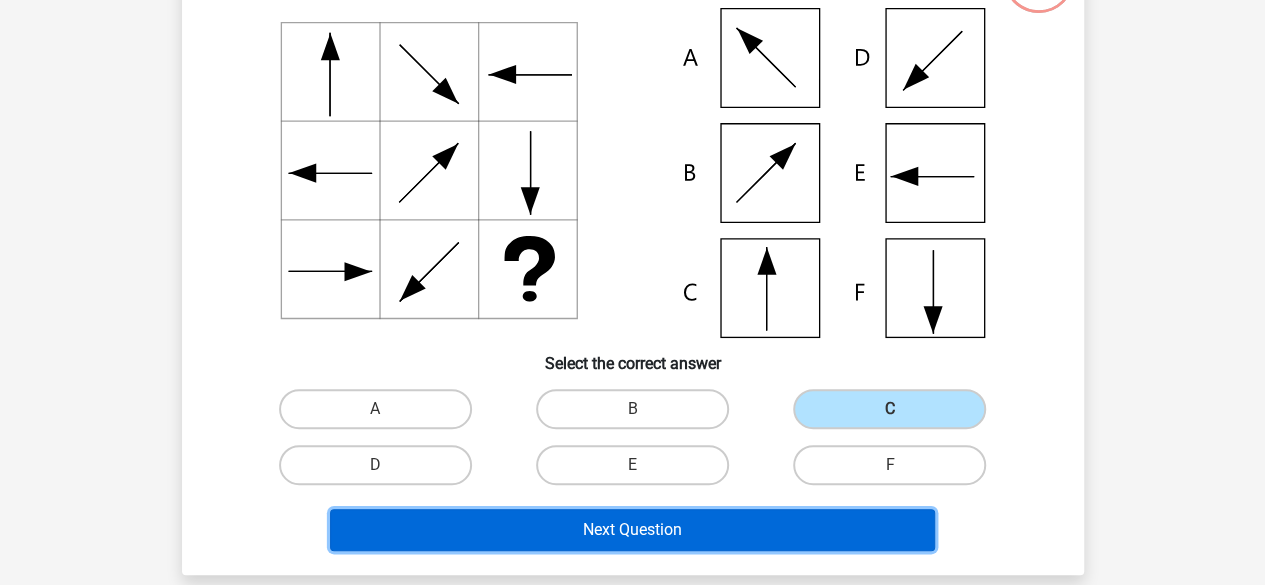 click on "Next Question" at bounding box center [632, 530] 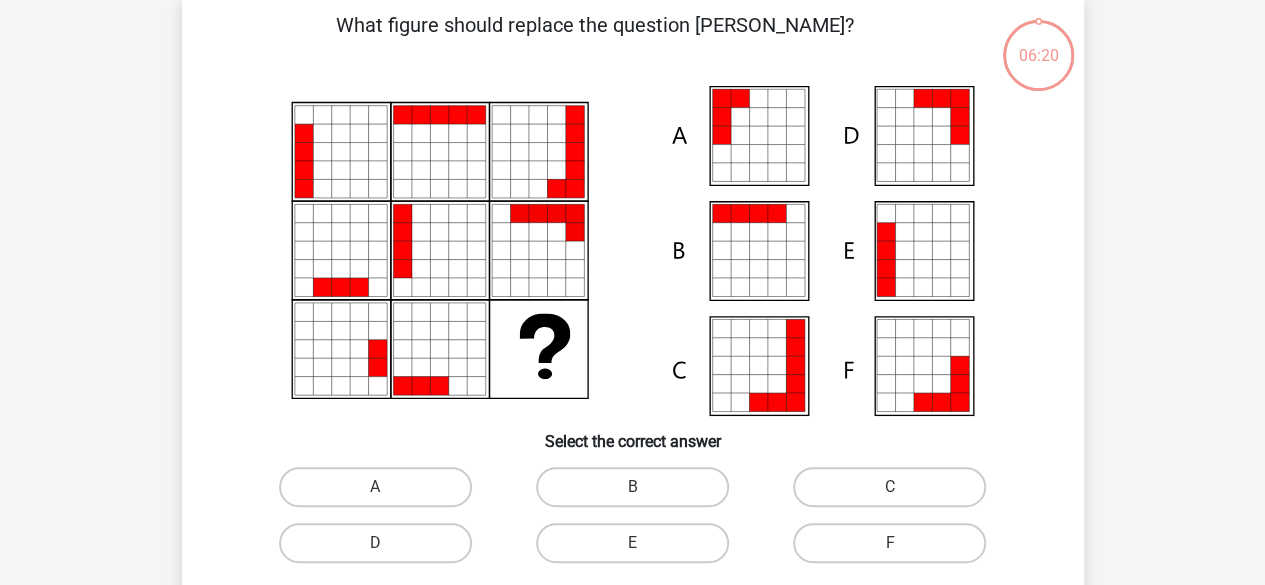 scroll, scrollTop: 92, scrollLeft: 0, axis: vertical 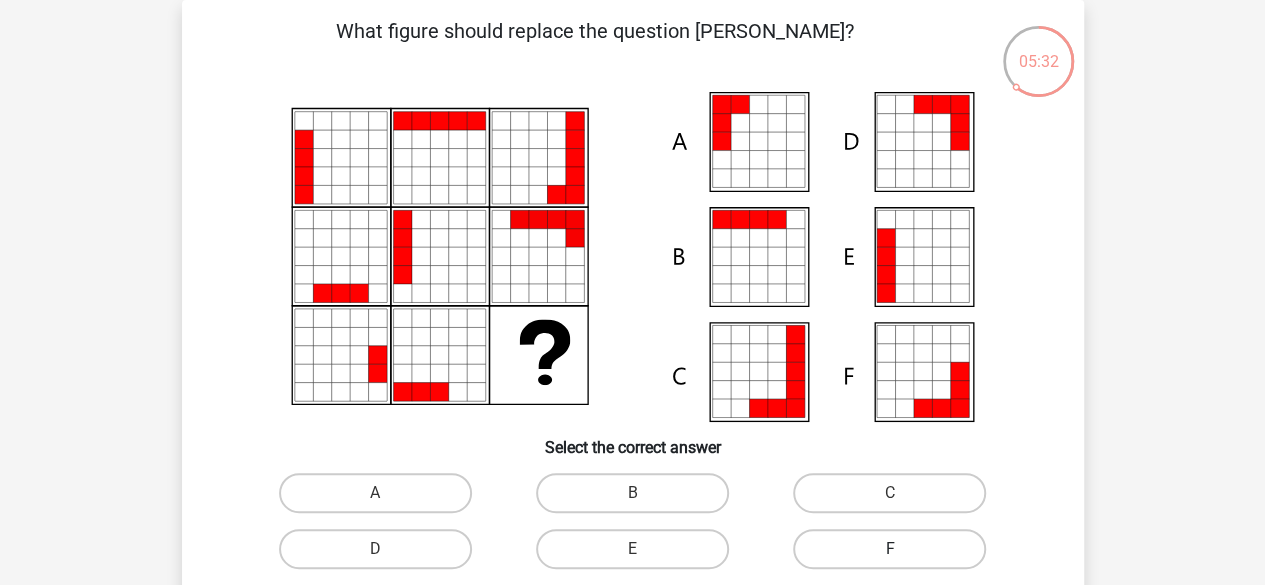 click on "F" at bounding box center (889, 549) 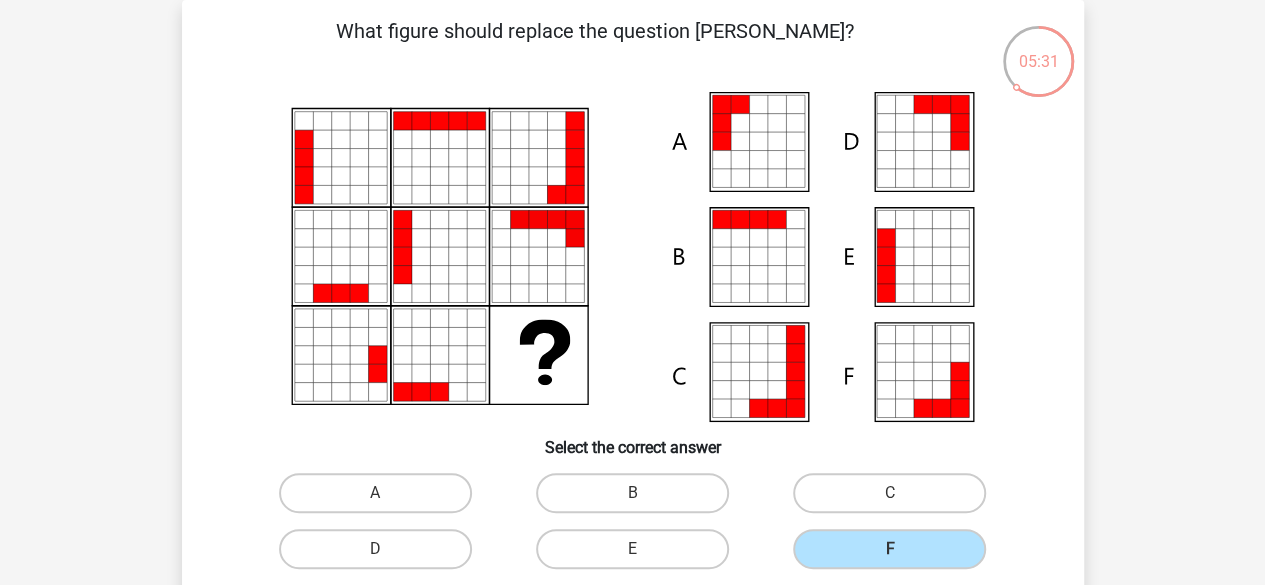 scroll, scrollTop: 274, scrollLeft: 0, axis: vertical 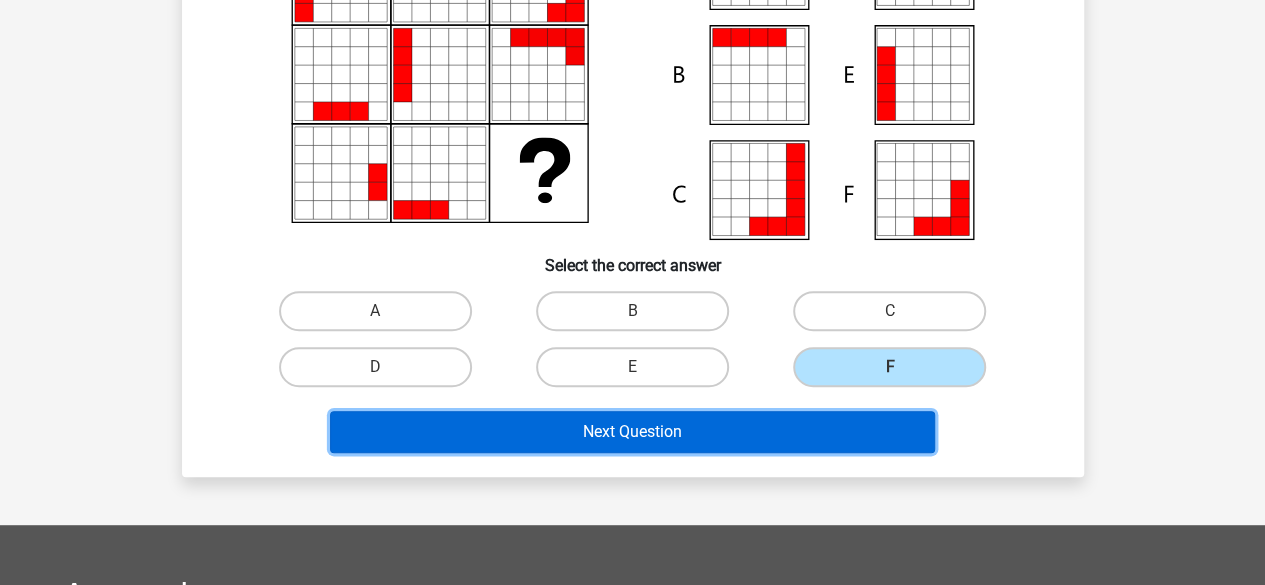 click on "Next Question" at bounding box center [632, 432] 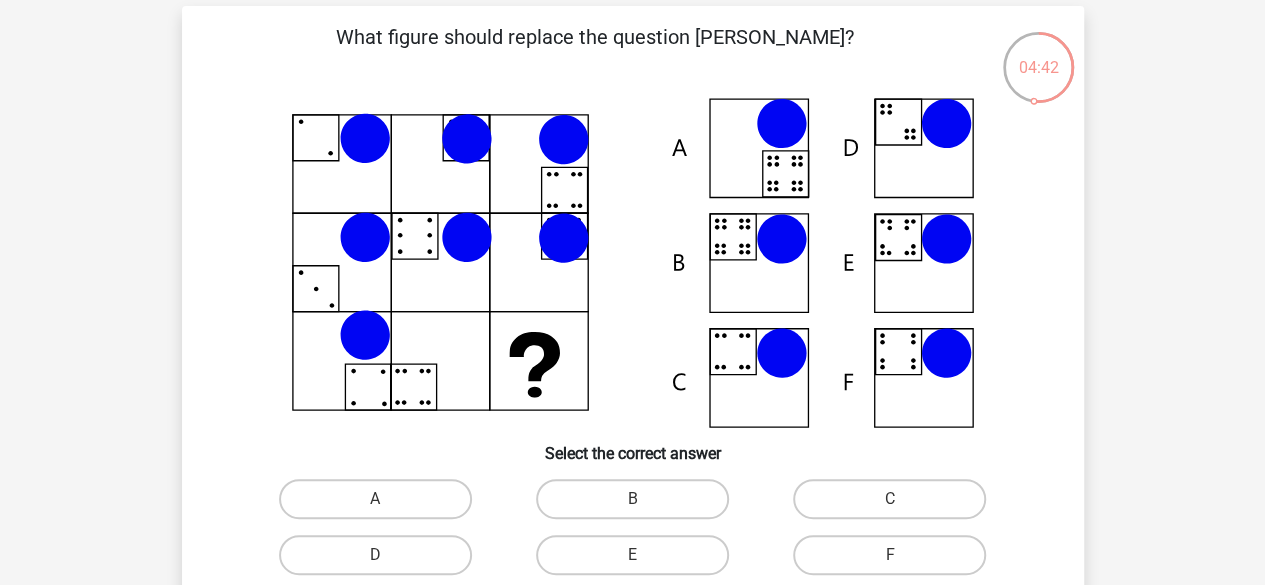 scroll, scrollTop: 88, scrollLeft: 0, axis: vertical 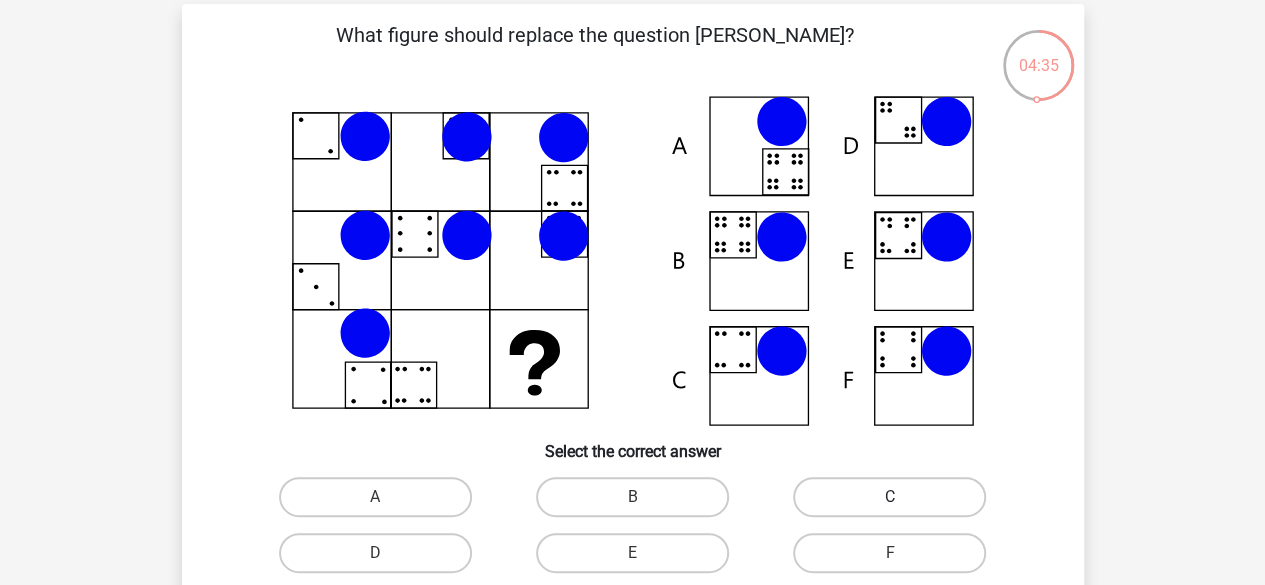 click on "C" at bounding box center [889, 497] 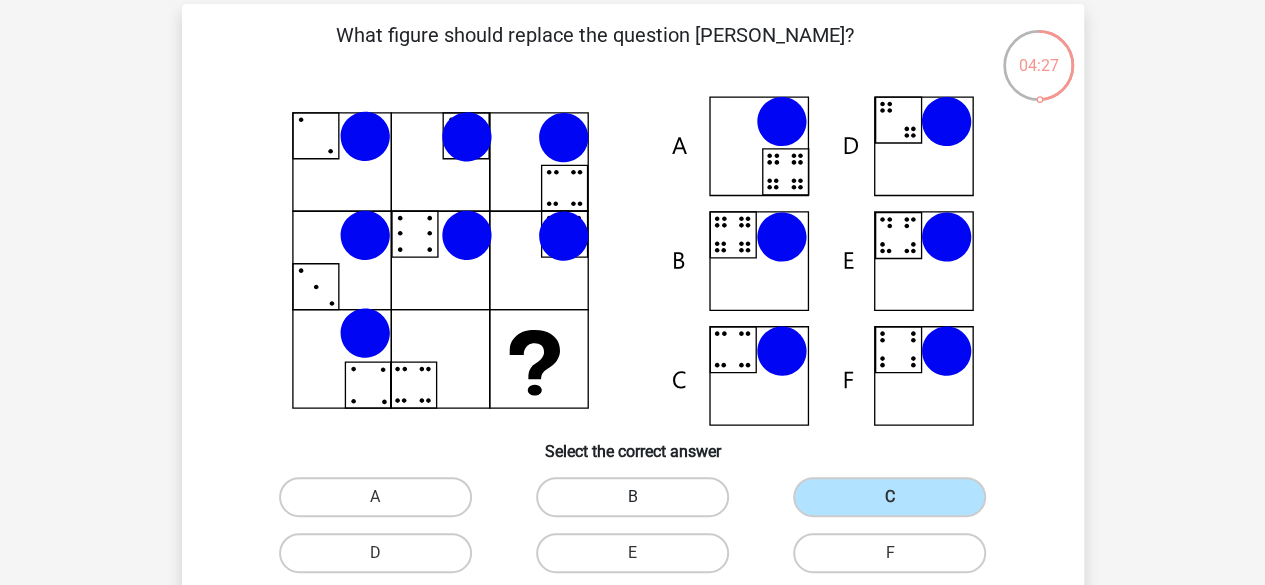 click on "B" at bounding box center (632, 497) 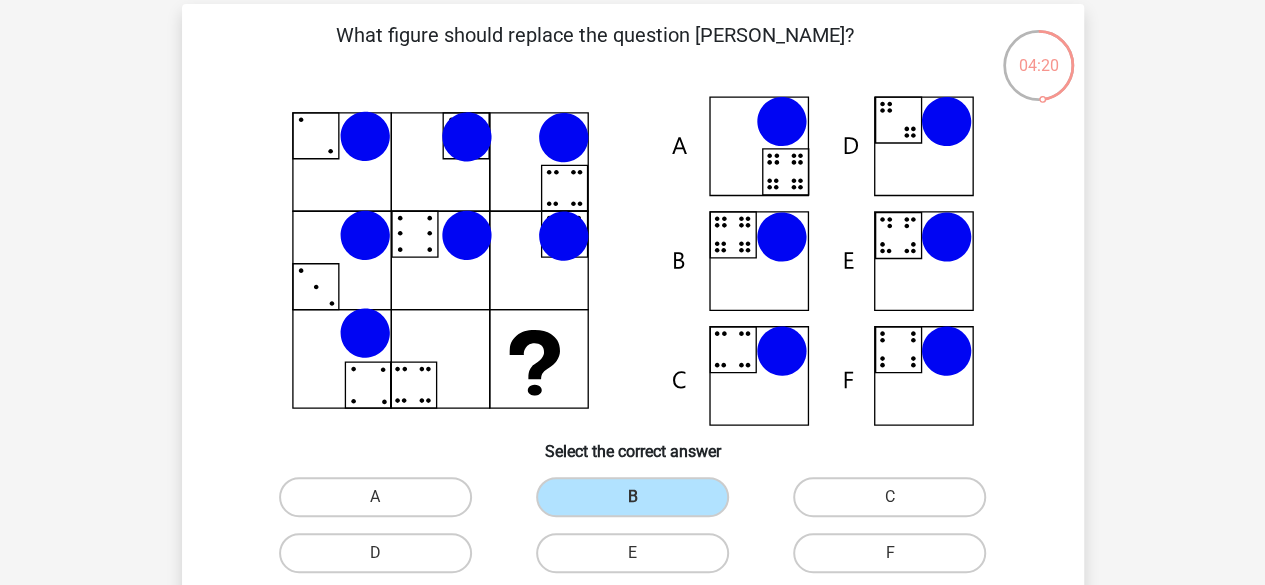 scroll, scrollTop: 194, scrollLeft: 0, axis: vertical 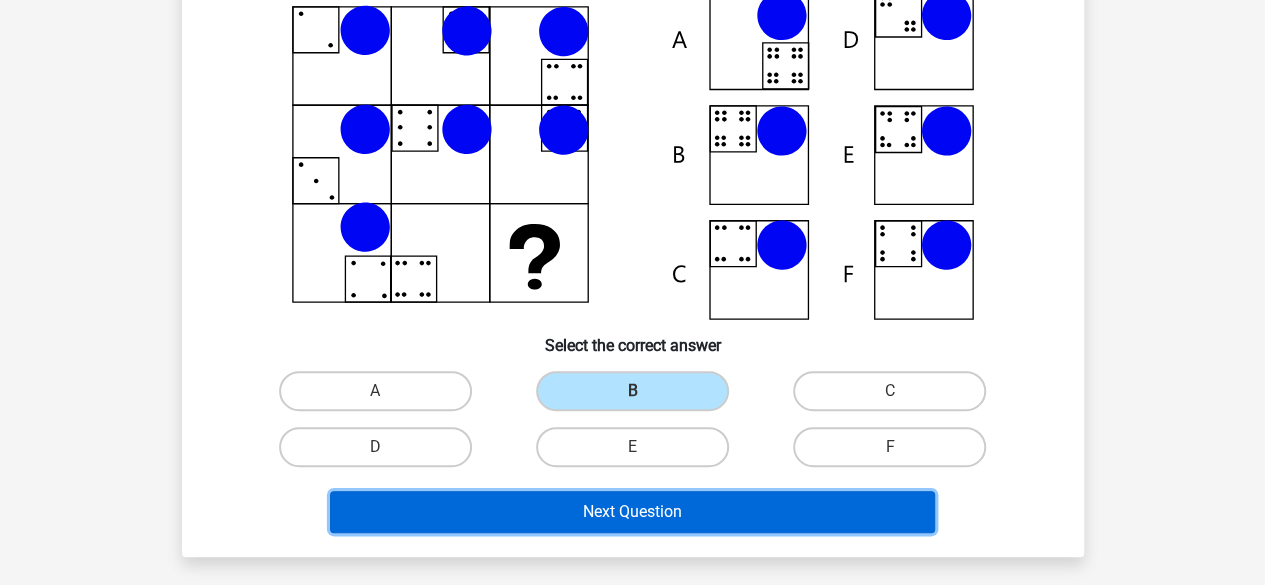 click on "Next Question" at bounding box center (632, 512) 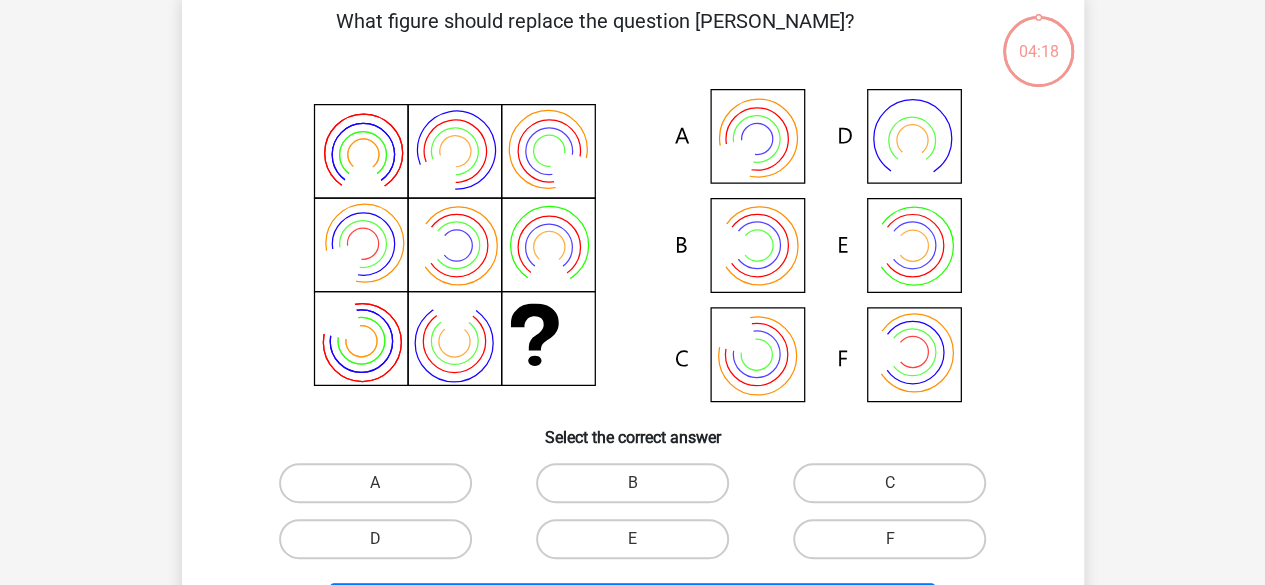 scroll, scrollTop: 92, scrollLeft: 0, axis: vertical 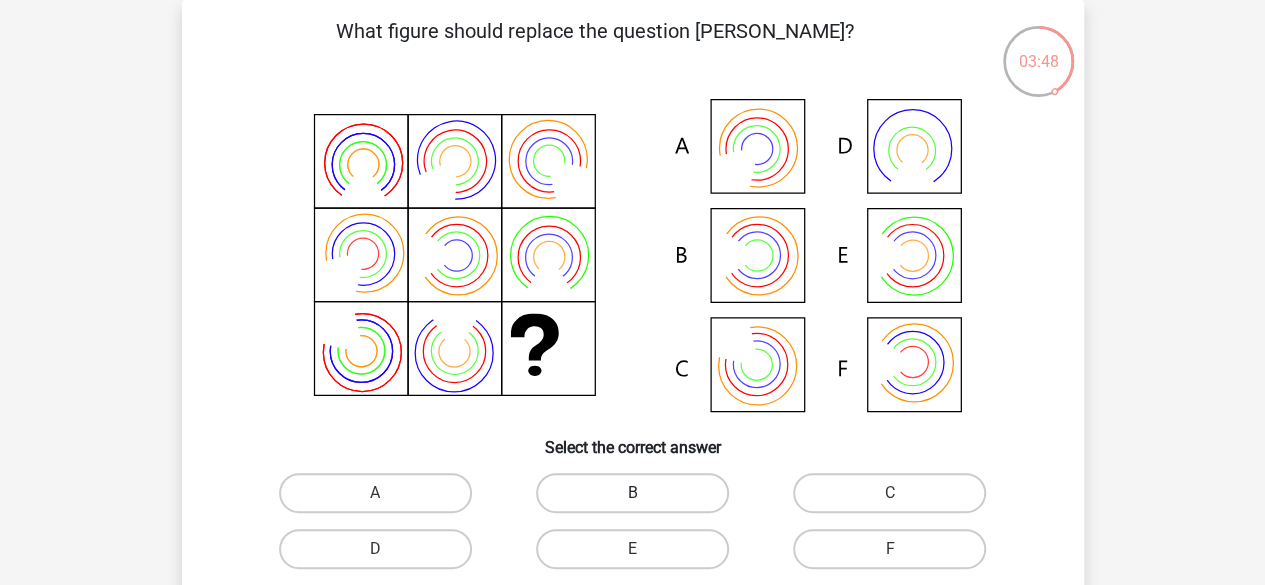 click on "B" at bounding box center (632, 493) 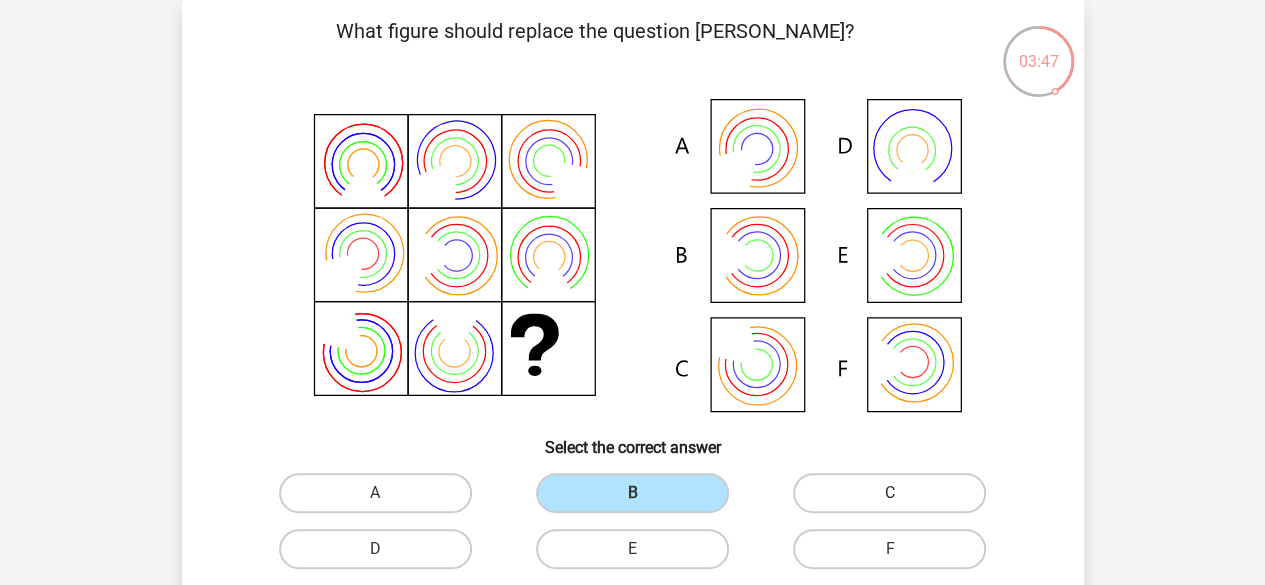 scroll, scrollTop: 264, scrollLeft: 0, axis: vertical 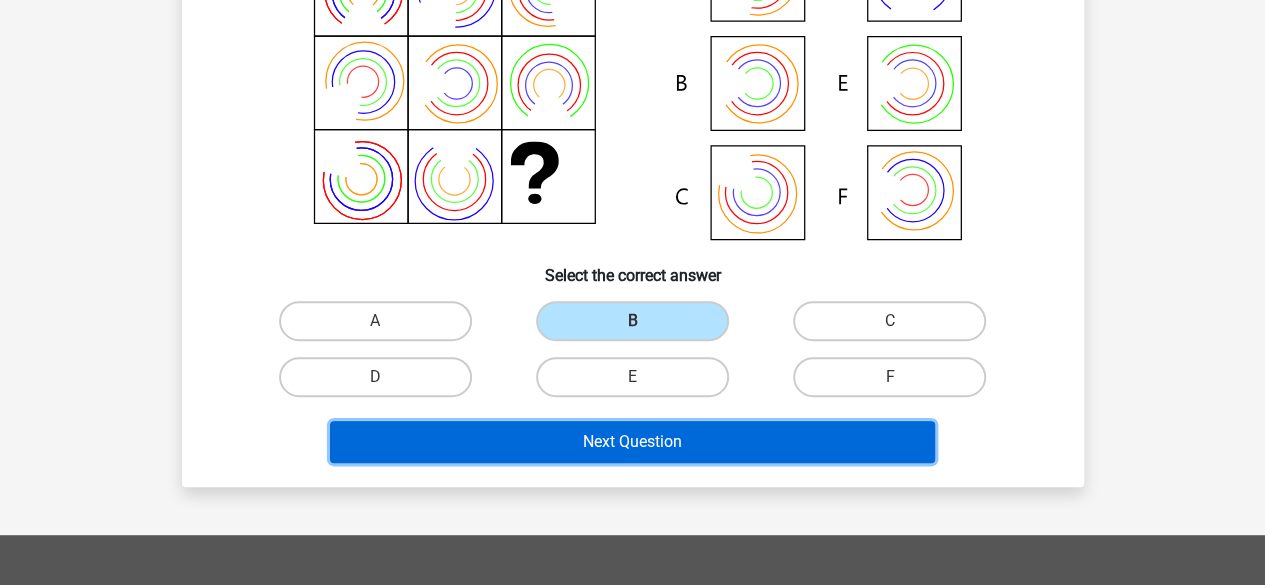 click on "Next Question" at bounding box center [632, 442] 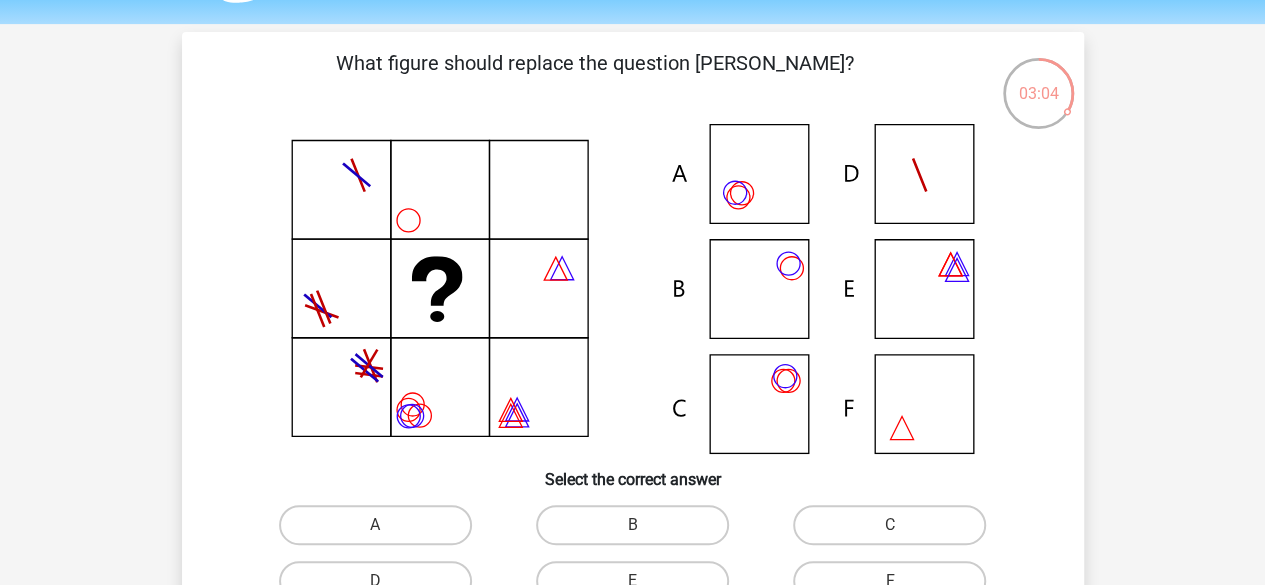 scroll, scrollTop: 124, scrollLeft: 0, axis: vertical 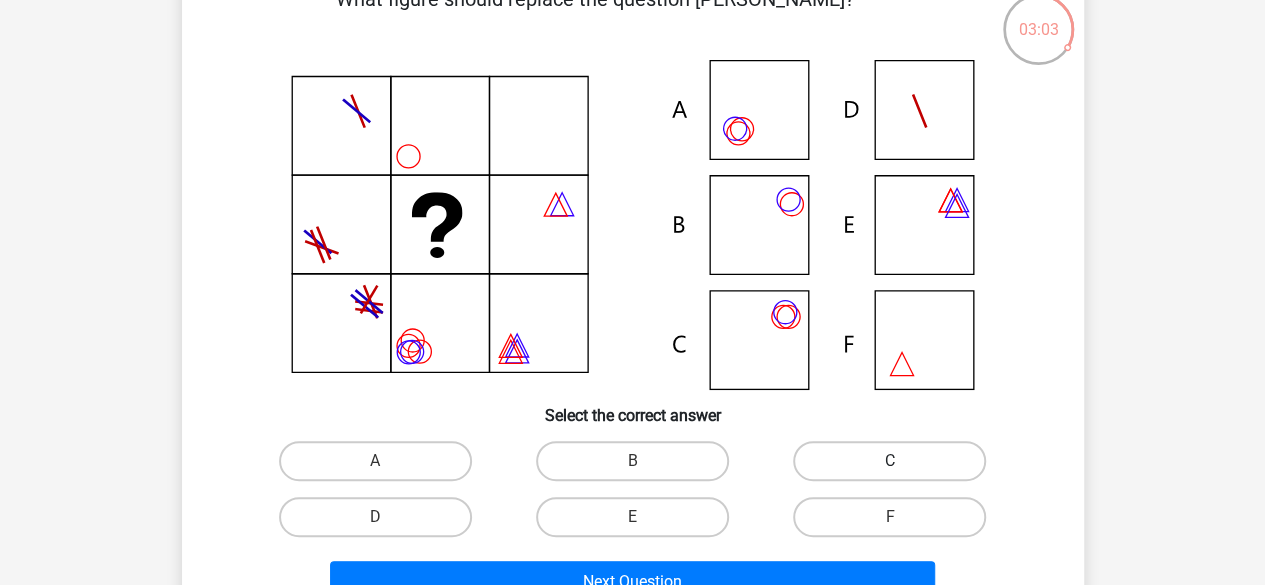 click on "C" at bounding box center [889, 461] 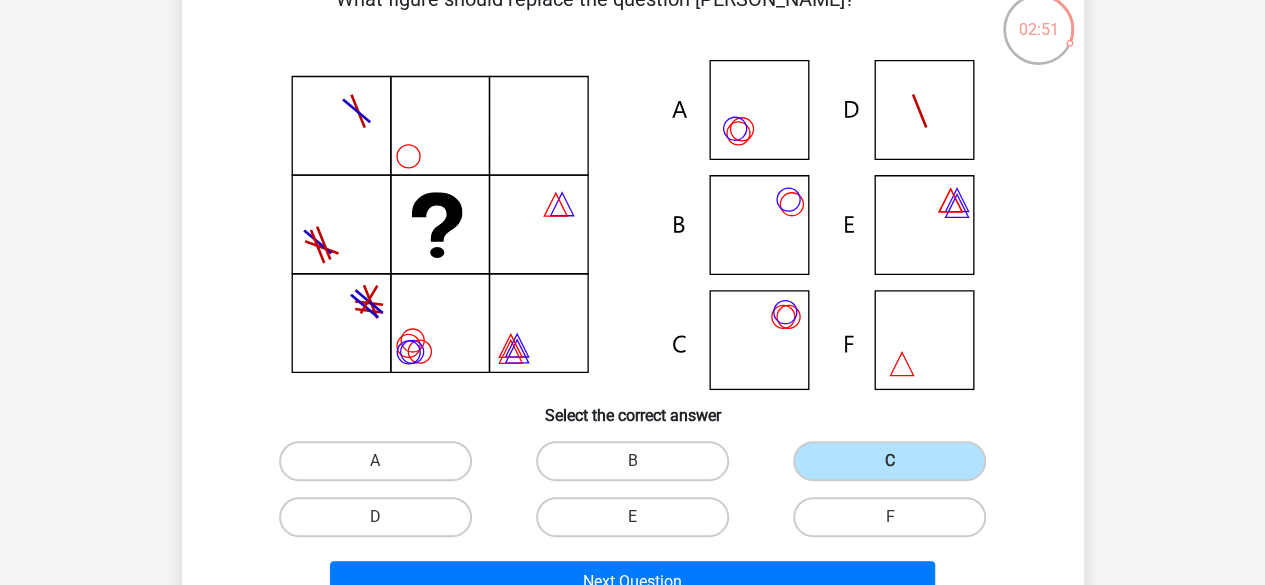 scroll, scrollTop: 171, scrollLeft: 0, axis: vertical 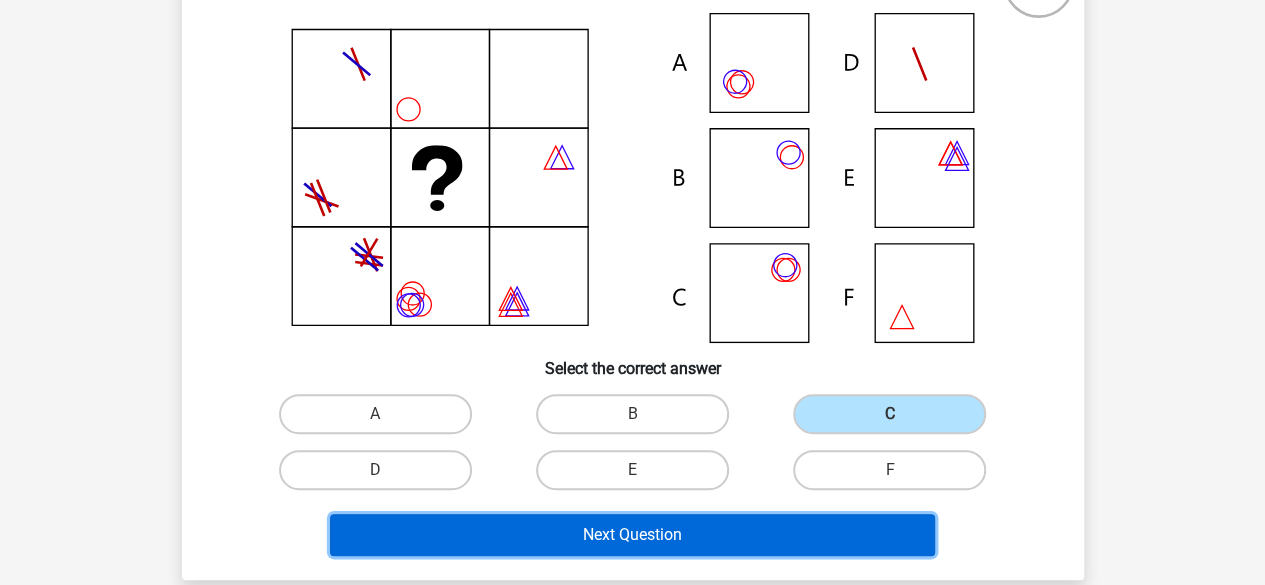 click on "Next Question" at bounding box center [632, 535] 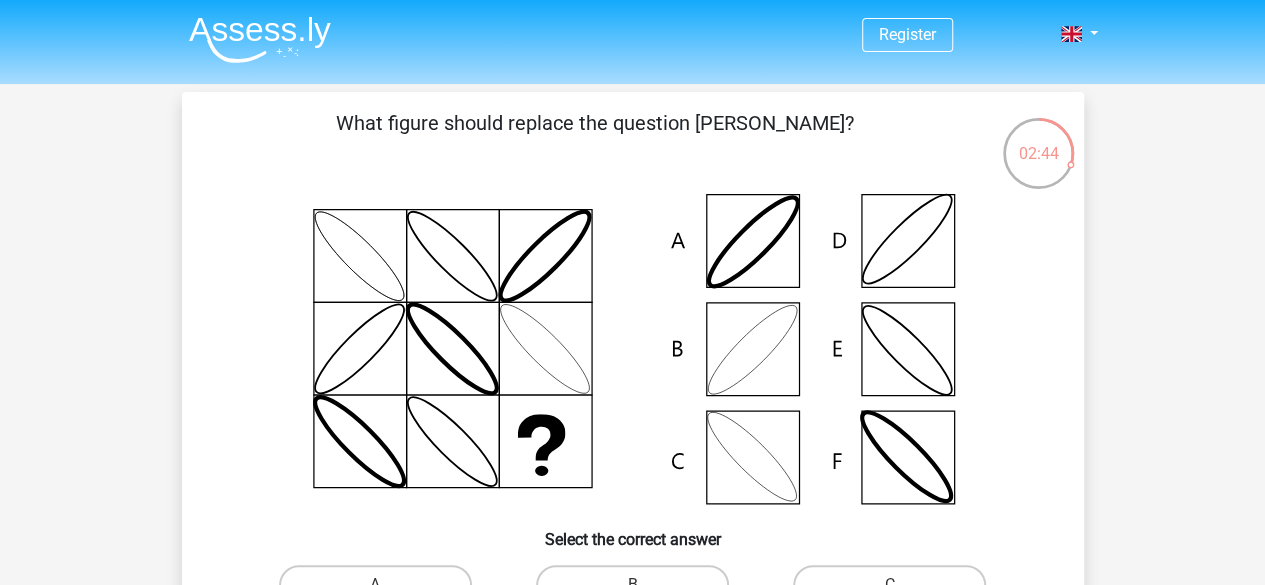 scroll, scrollTop: 78, scrollLeft: 0, axis: vertical 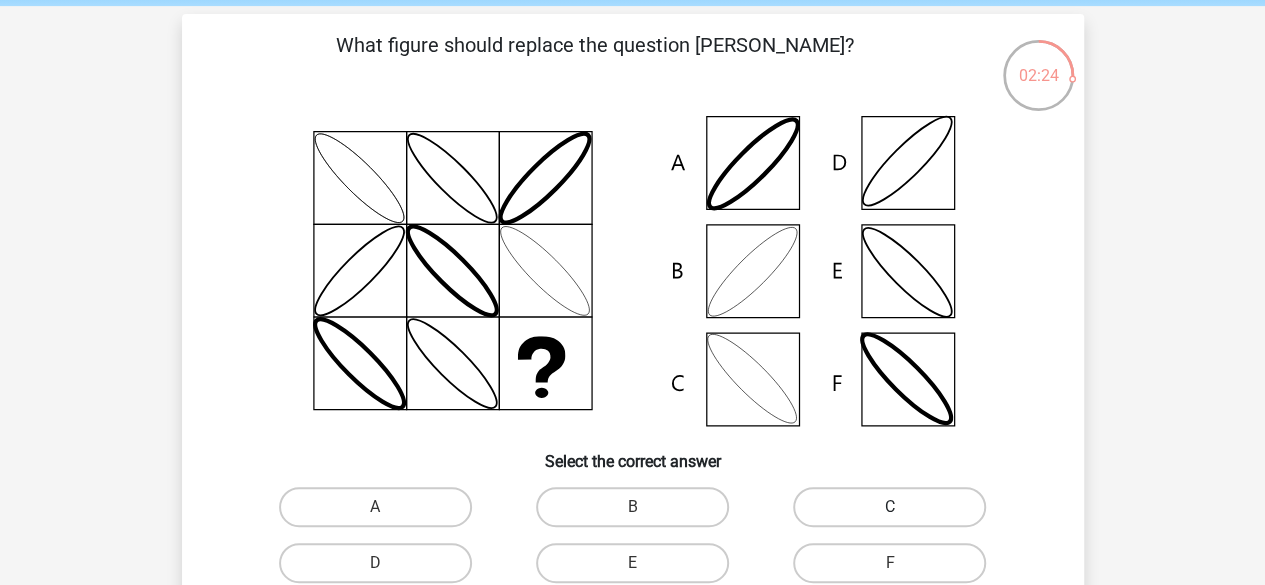 click on "C" at bounding box center (889, 507) 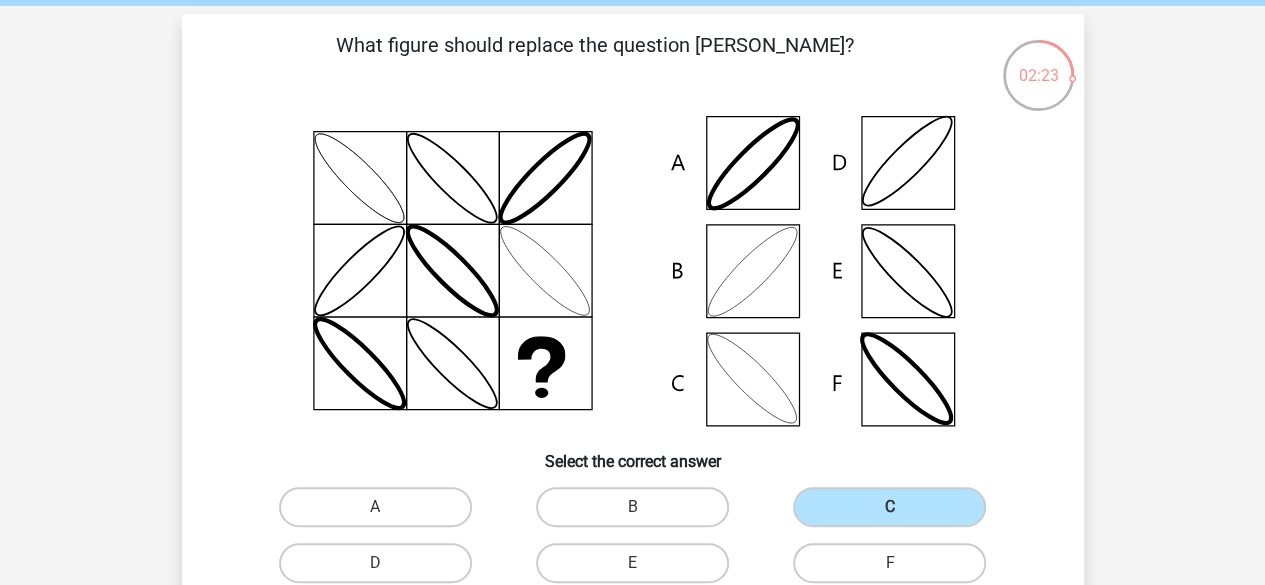 scroll, scrollTop: 248, scrollLeft: 0, axis: vertical 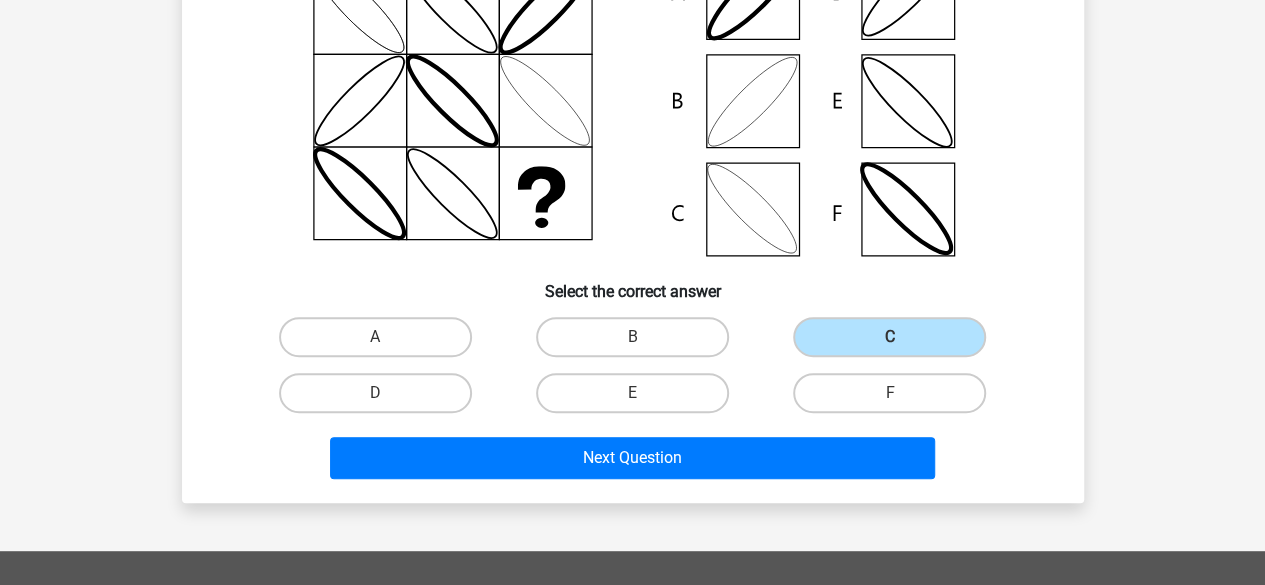 click on "Next Question" at bounding box center [633, 454] 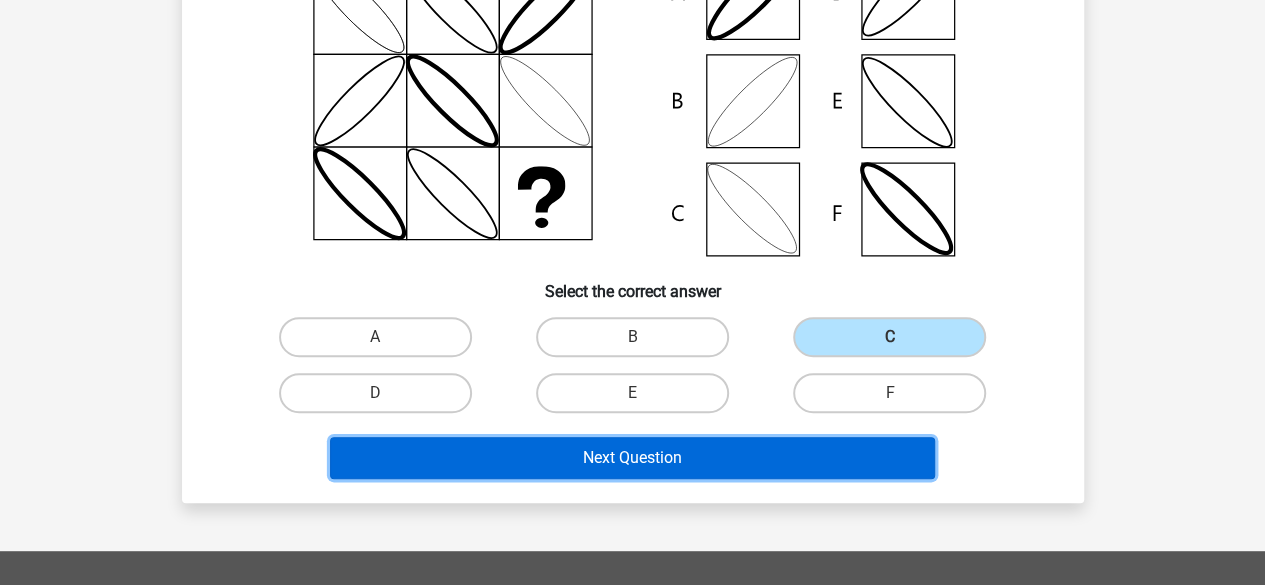 click on "Next Question" at bounding box center [632, 458] 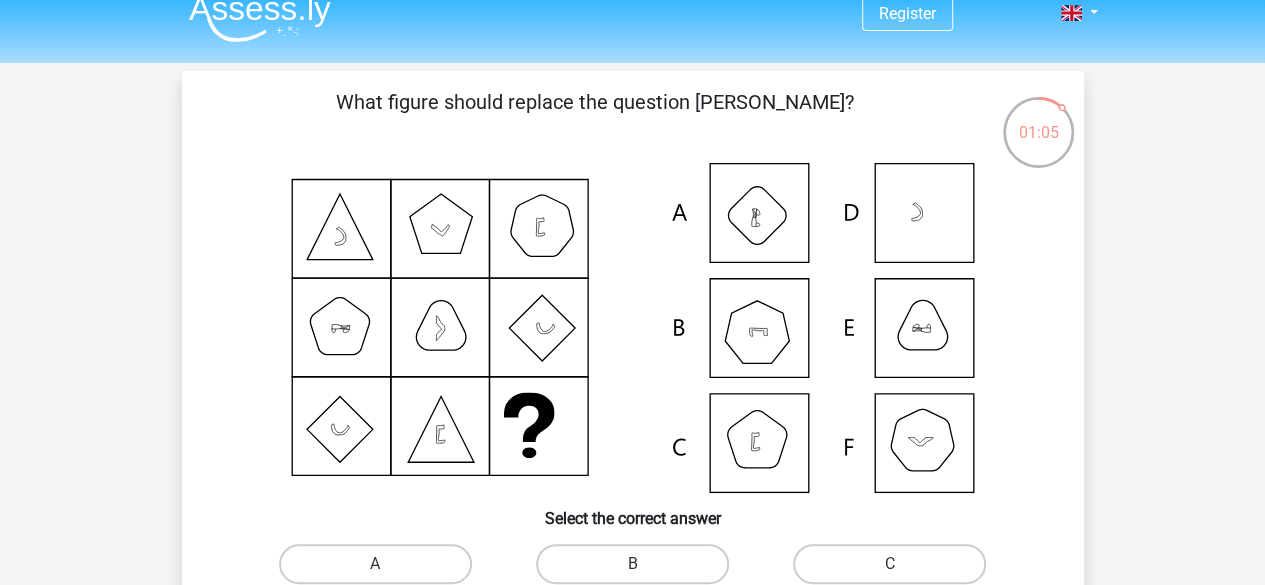 scroll, scrollTop: 24, scrollLeft: 0, axis: vertical 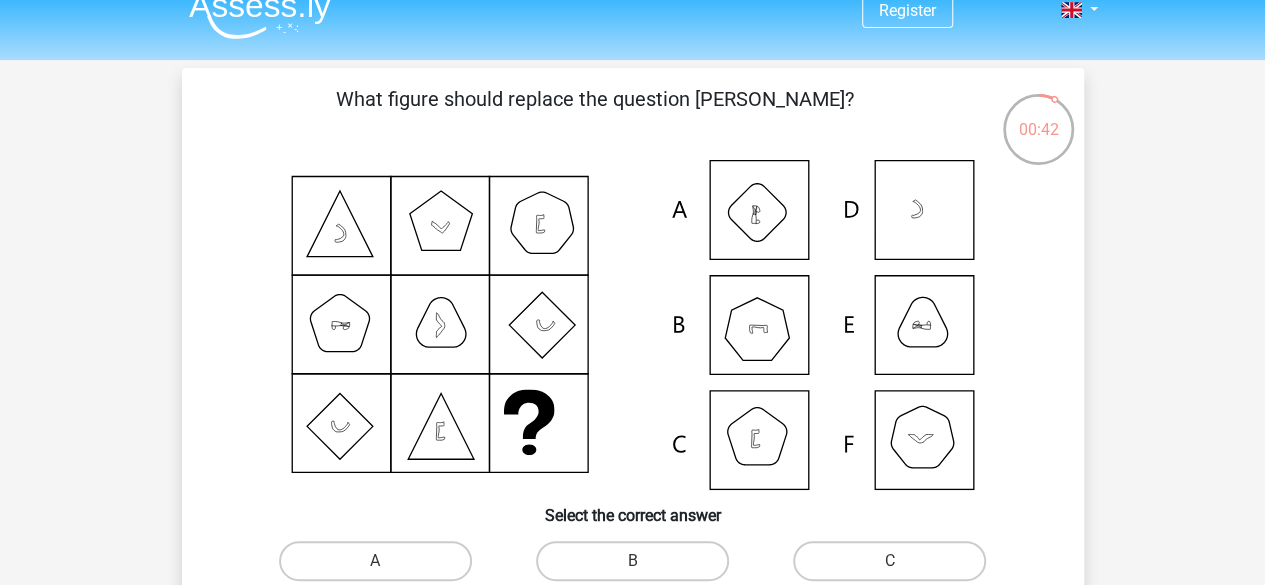 click 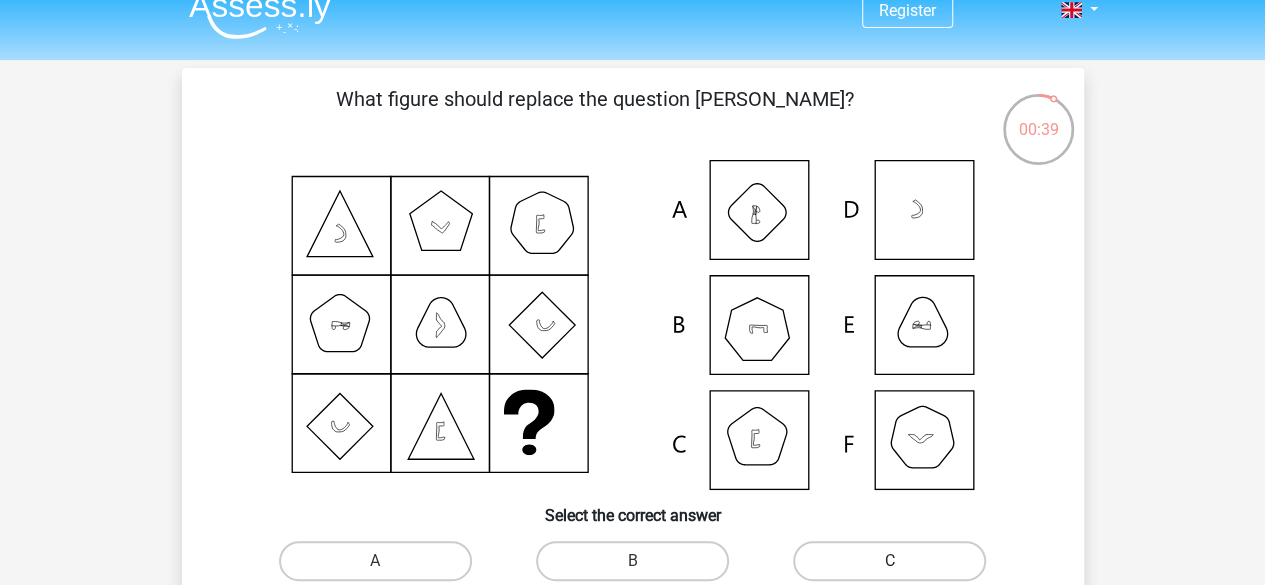 click on "C" at bounding box center [889, 561] 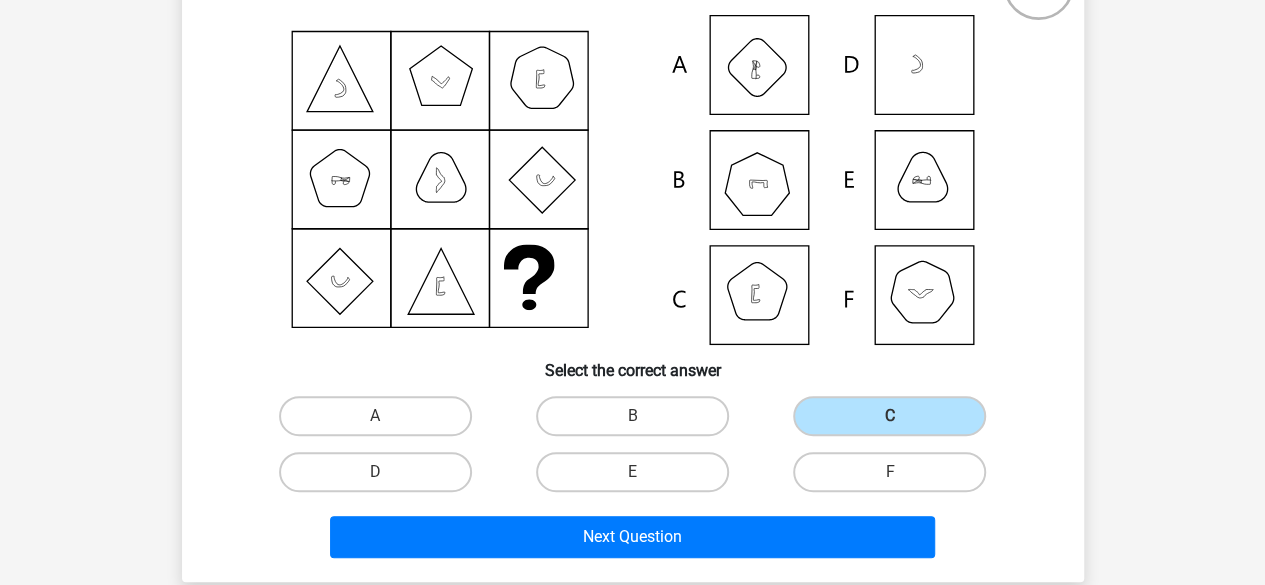 scroll, scrollTop: 170, scrollLeft: 0, axis: vertical 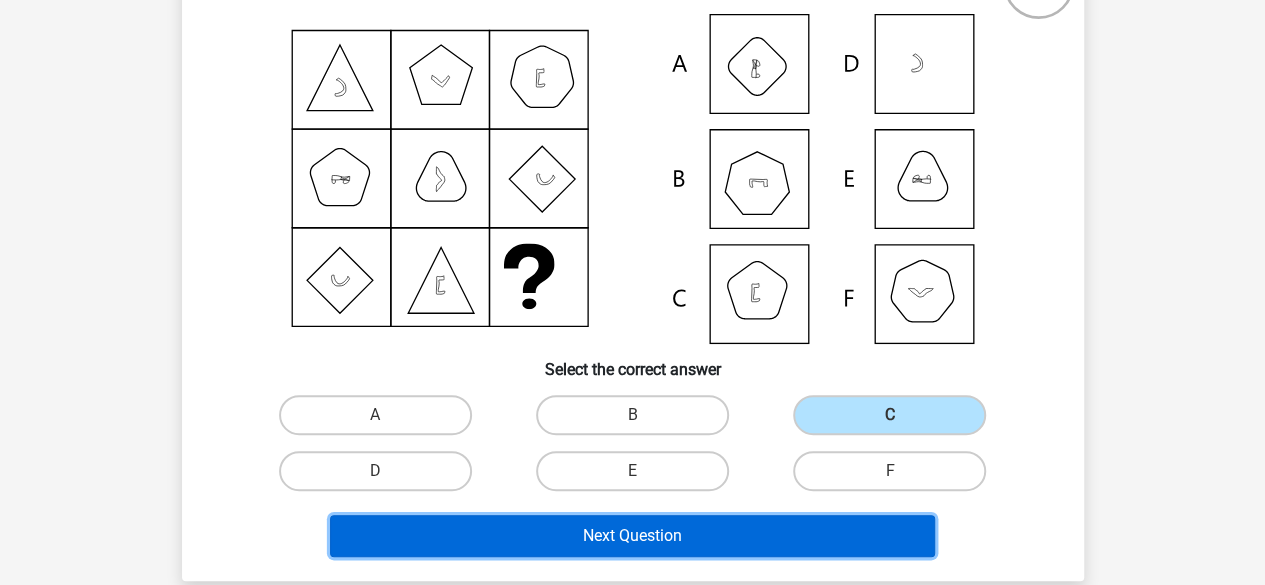 click on "Next Question" at bounding box center [632, 536] 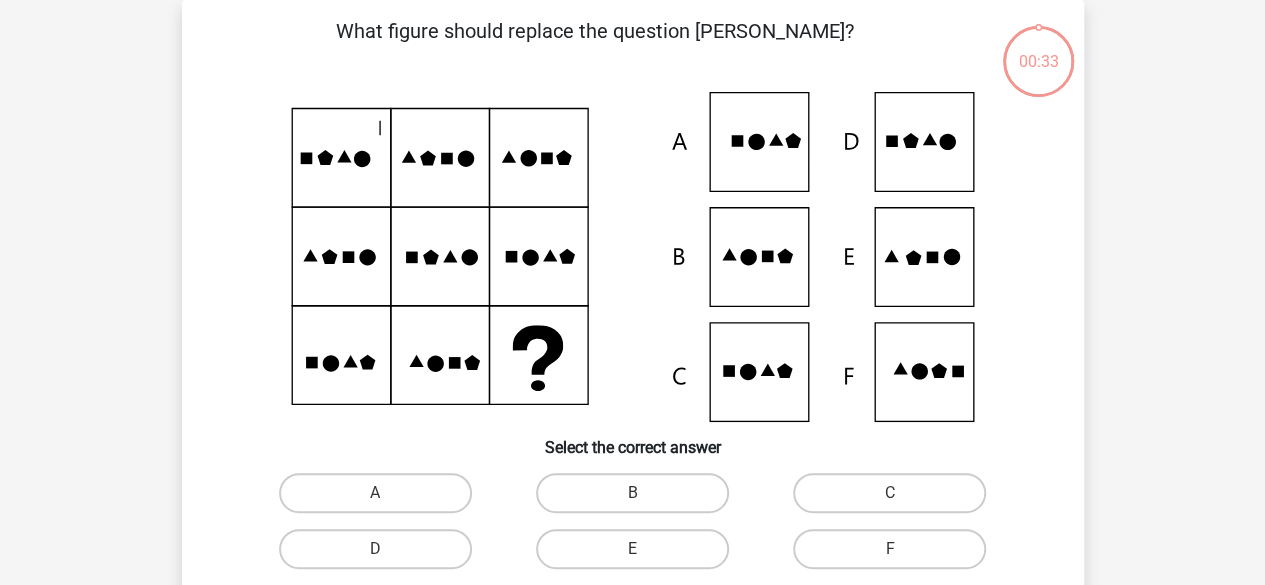 scroll, scrollTop: 93, scrollLeft: 0, axis: vertical 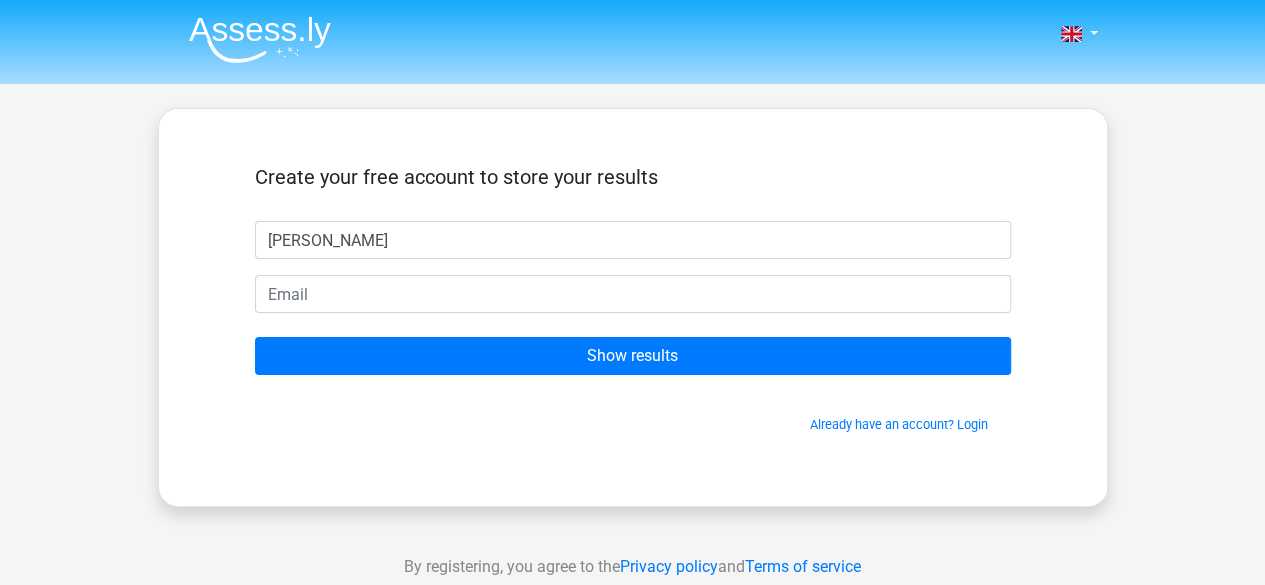 type on "[PERSON_NAME]" 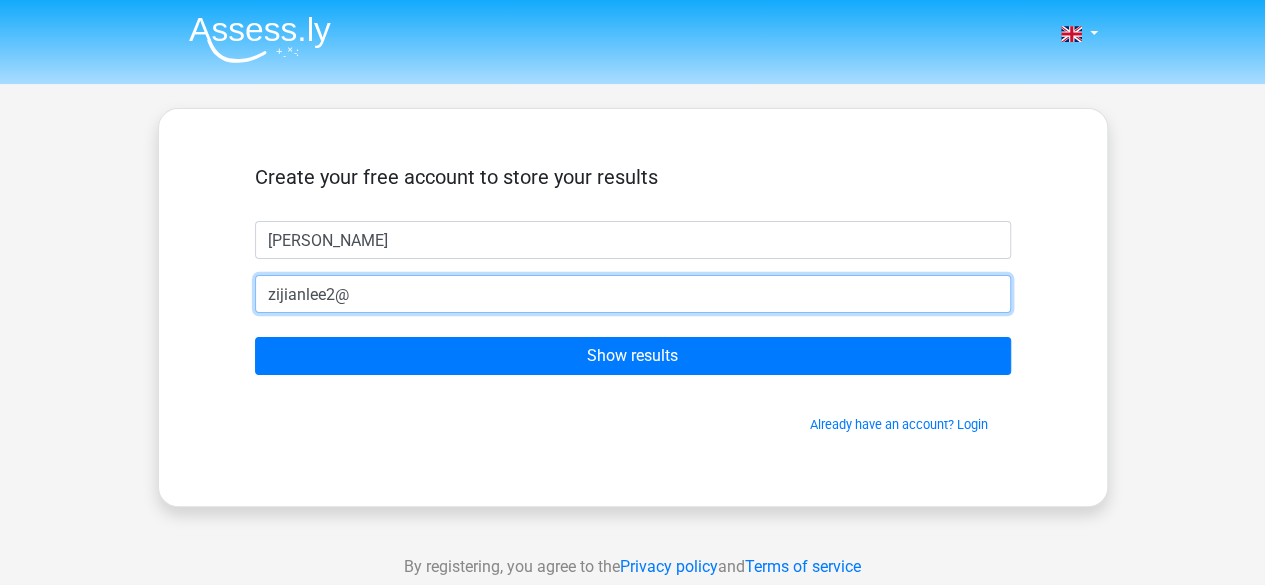 click on "zijianlee2@" at bounding box center (633, 294) 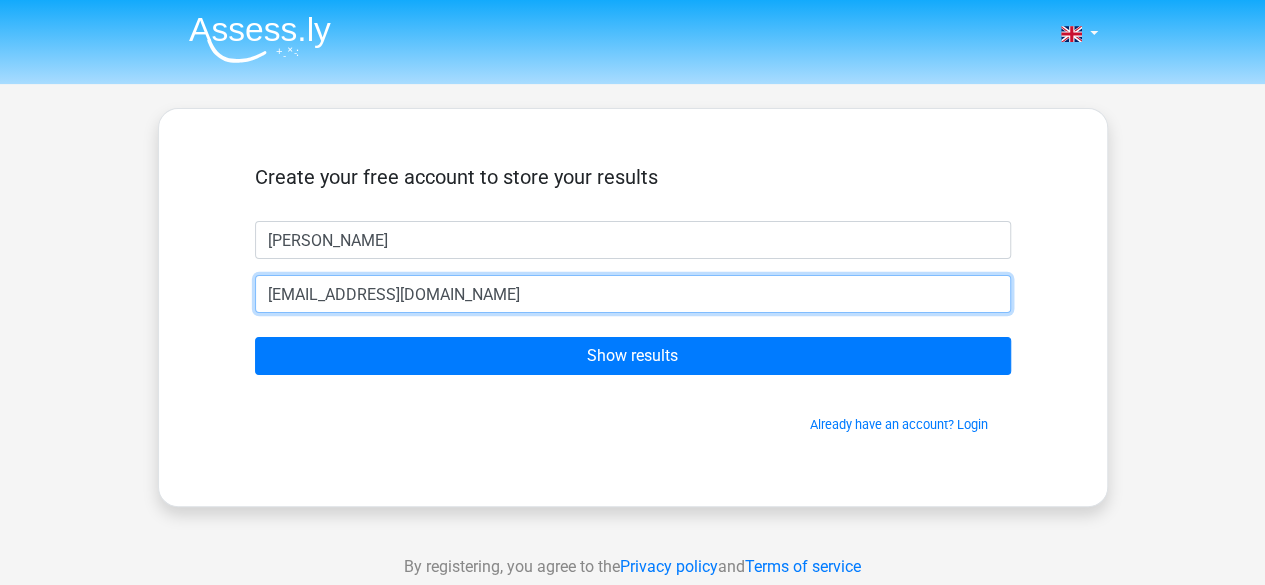 type on "[EMAIL_ADDRESS][DOMAIN_NAME]" 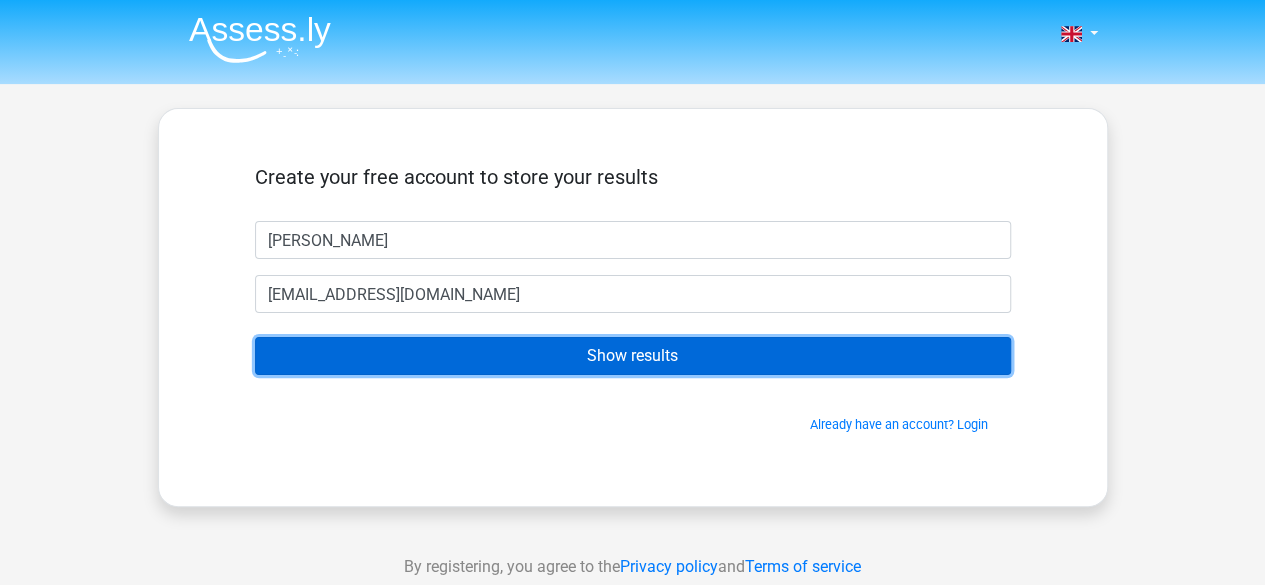 click on "Show results" at bounding box center (633, 356) 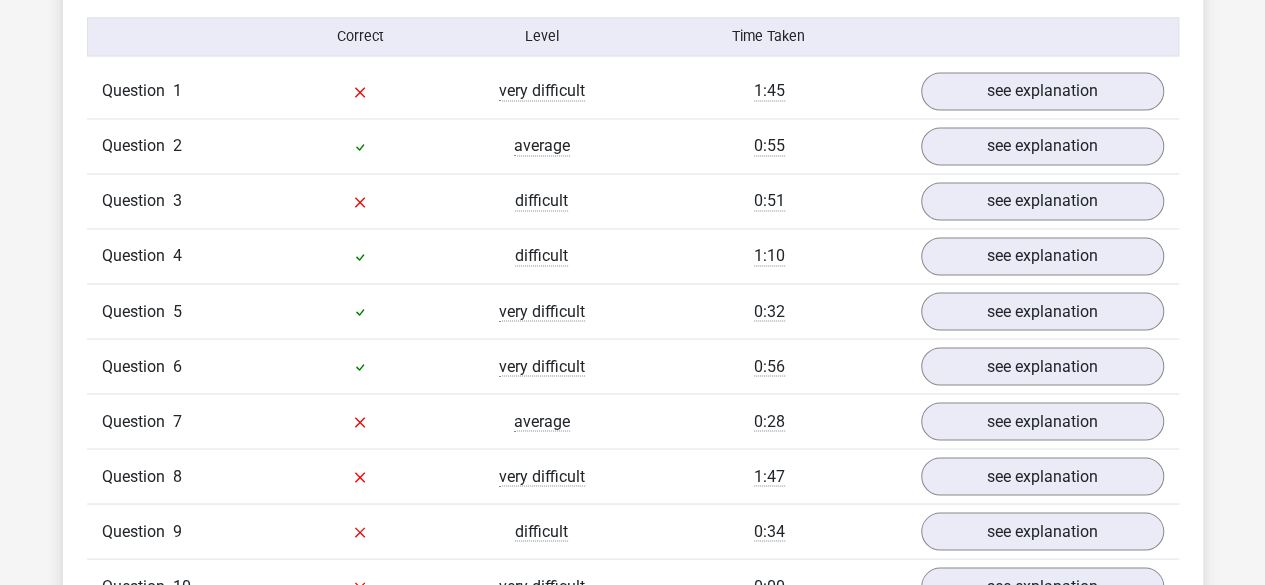 scroll, scrollTop: 1618, scrollLeft: 0, axis: vertical 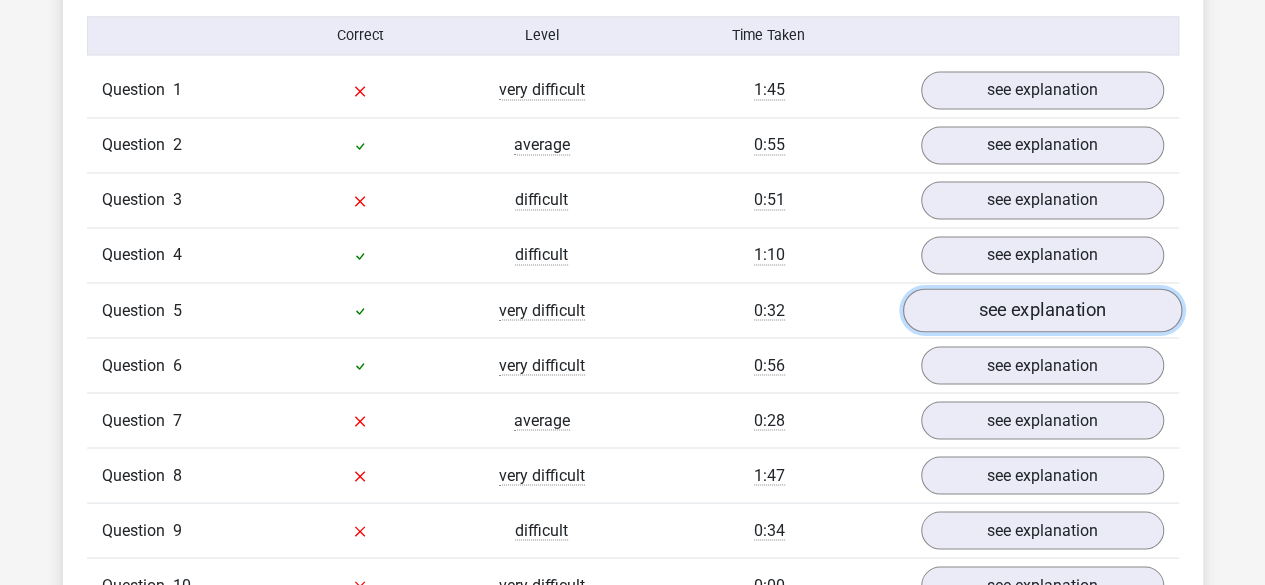 click on "see explanation" at bounding box center [1041, 311] 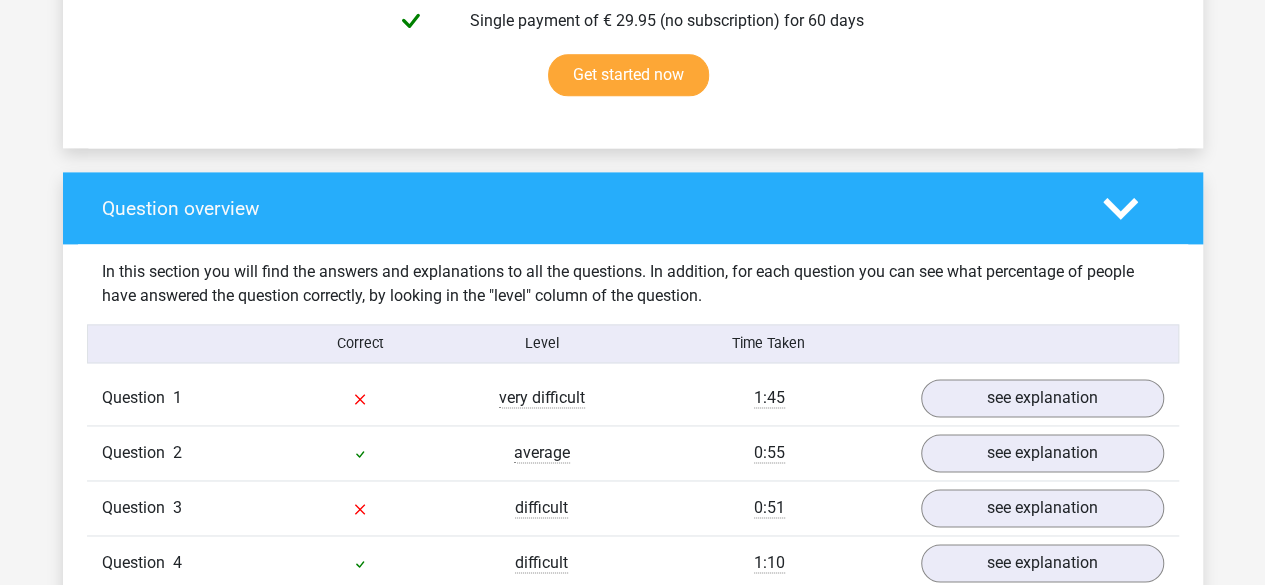 scroll, scrollTop: 1152, scrollLeft: 0, axis: vertical 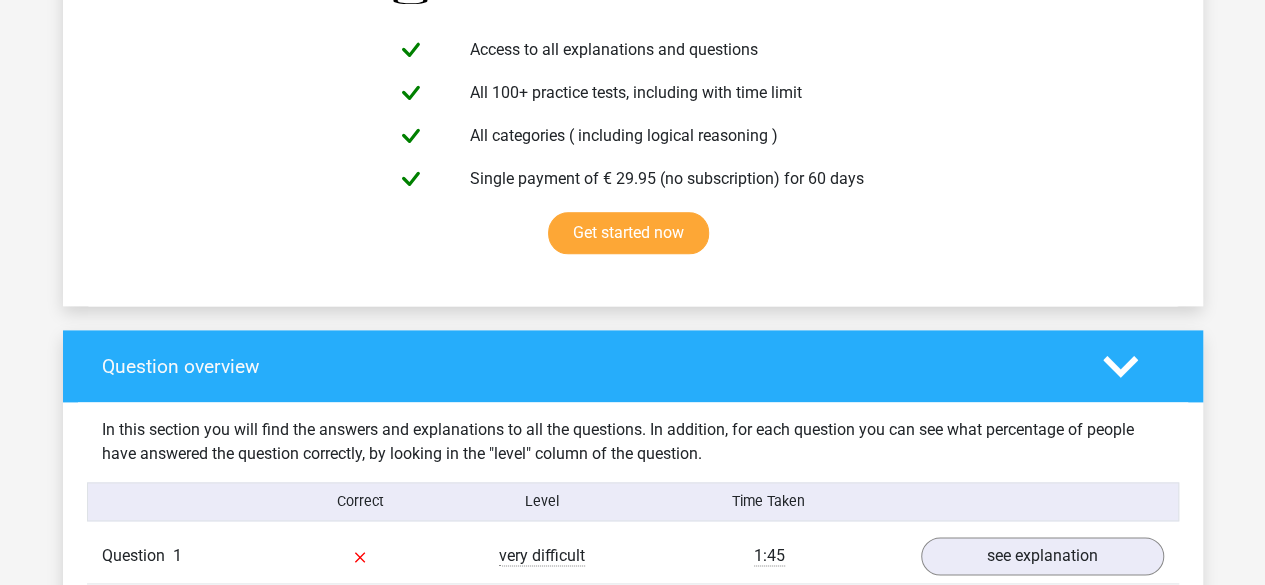 click on "Question overview" at bounding box center [633, 366] 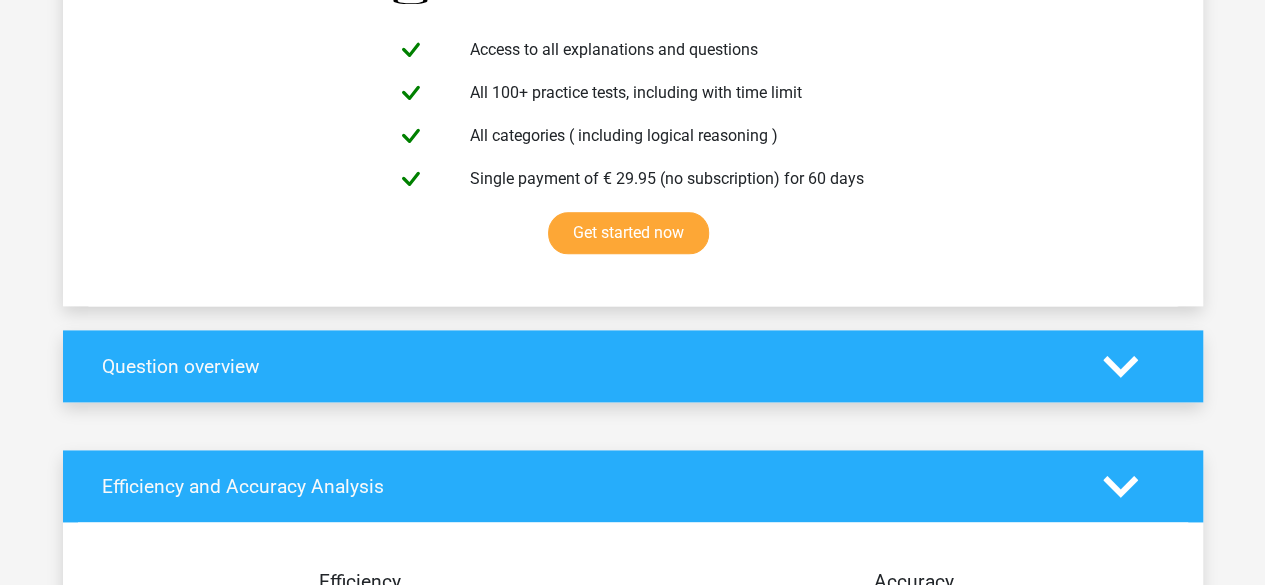 click on "Question overview" at bounding box center [587, 366] 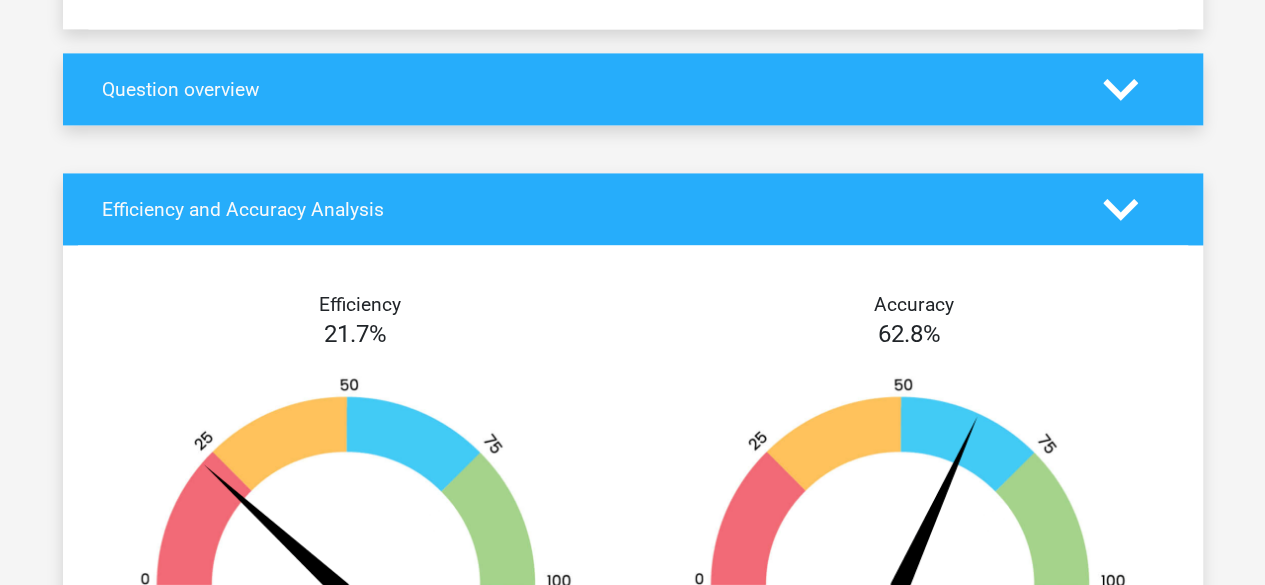 scroll, scrollTop: 1447, scrollLeft: 0, axis: vertical 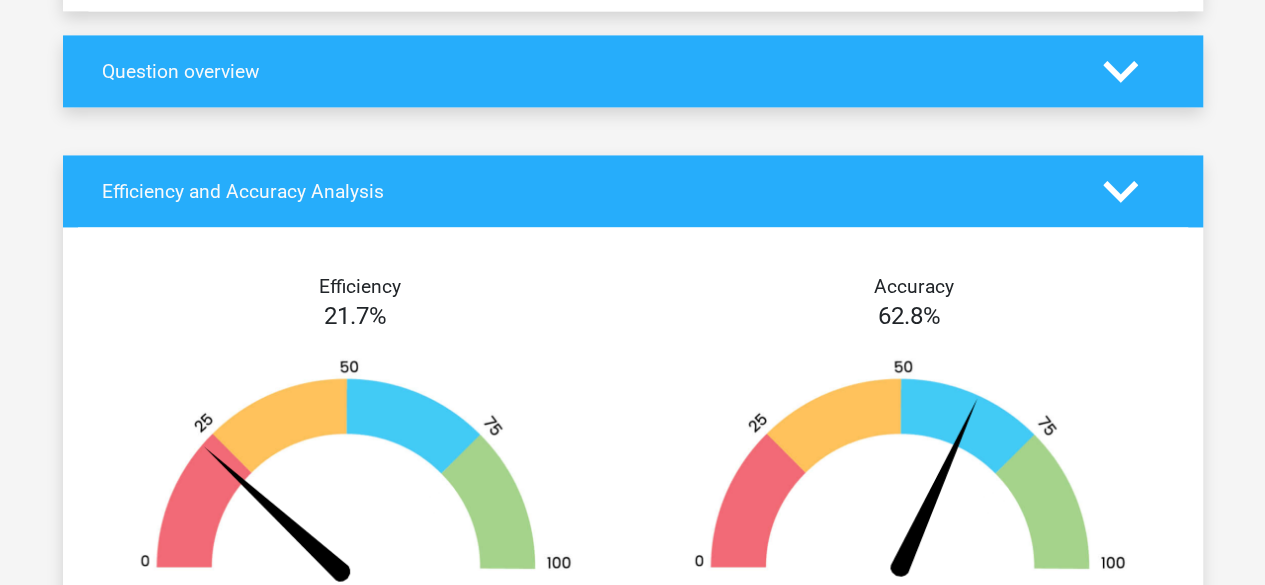 click 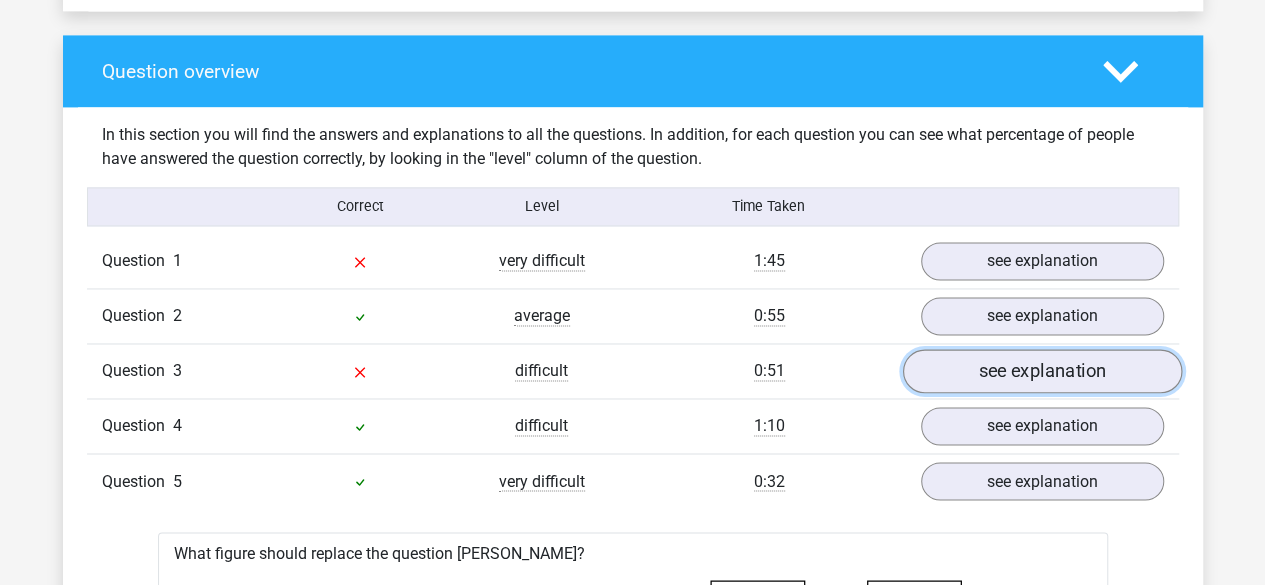 click on "see explanation" at bounding box center (1041, 372) 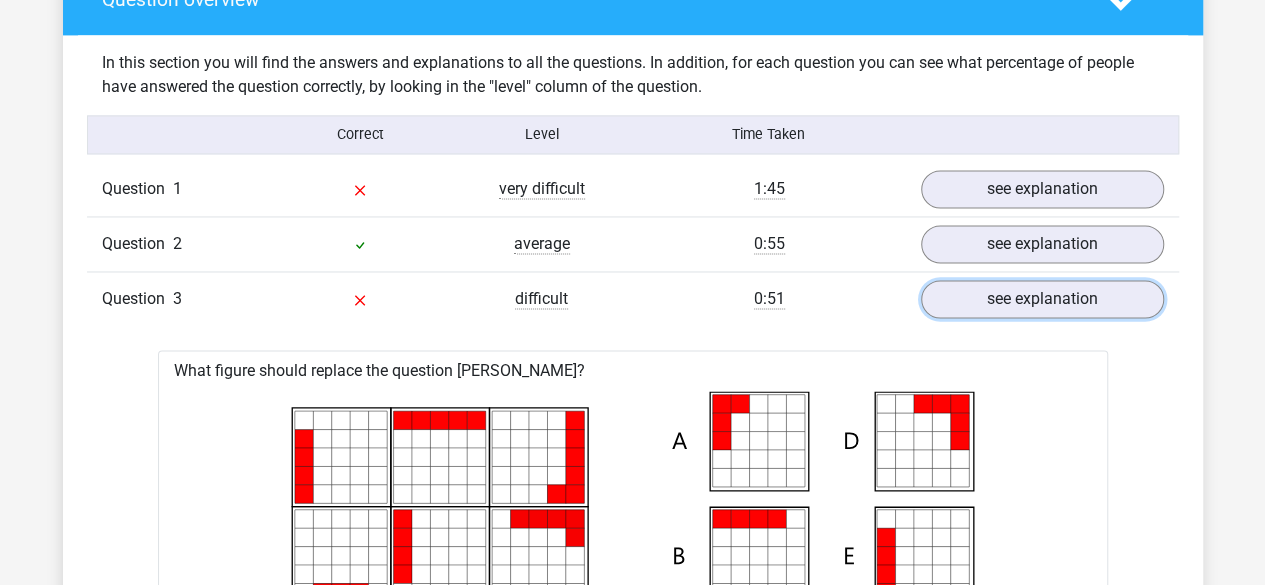 scroll, scrollTop: 1511, scrollLeft: 0, axis: vertical 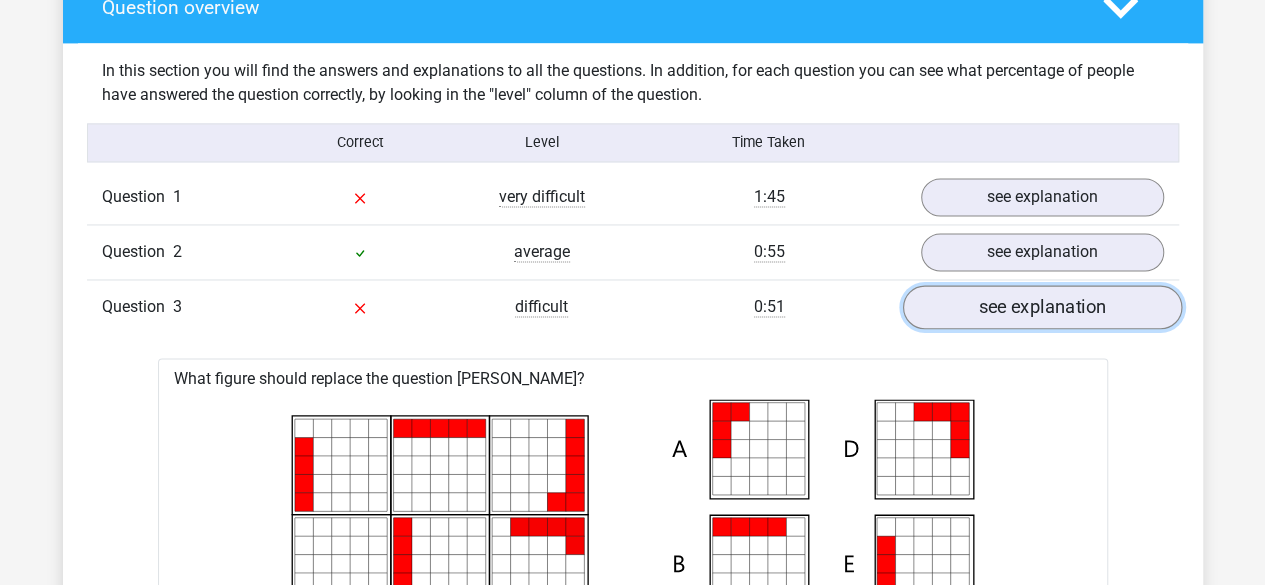 click on "see explanation" at bounding box center [1041, 308] 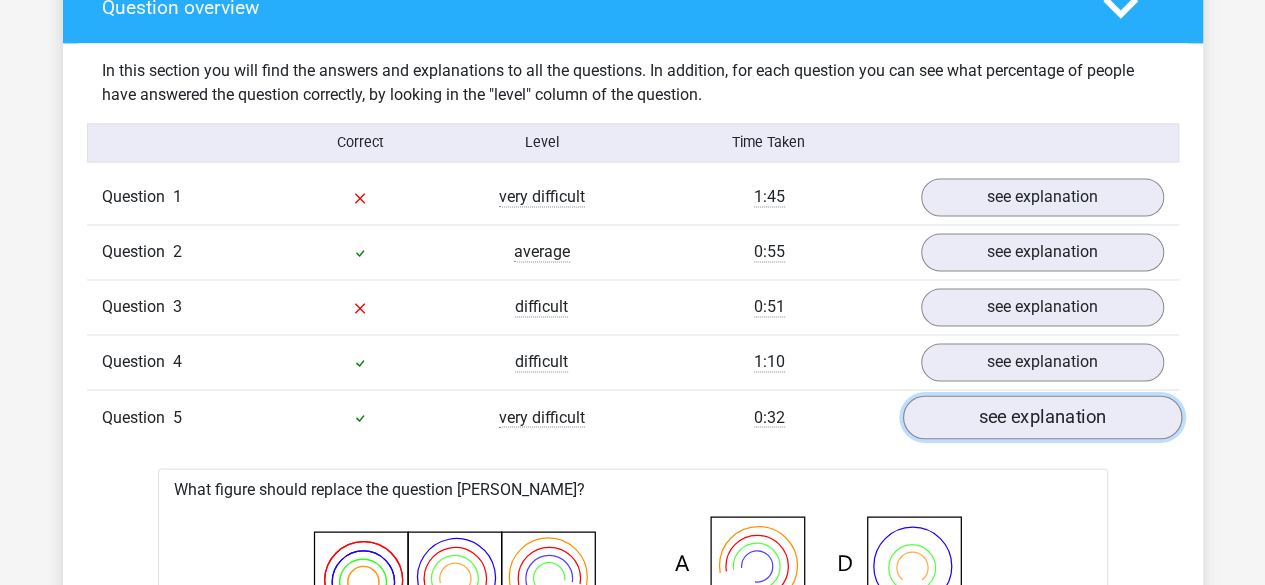 click on "see explanation" at bounding box center [1041, 418] 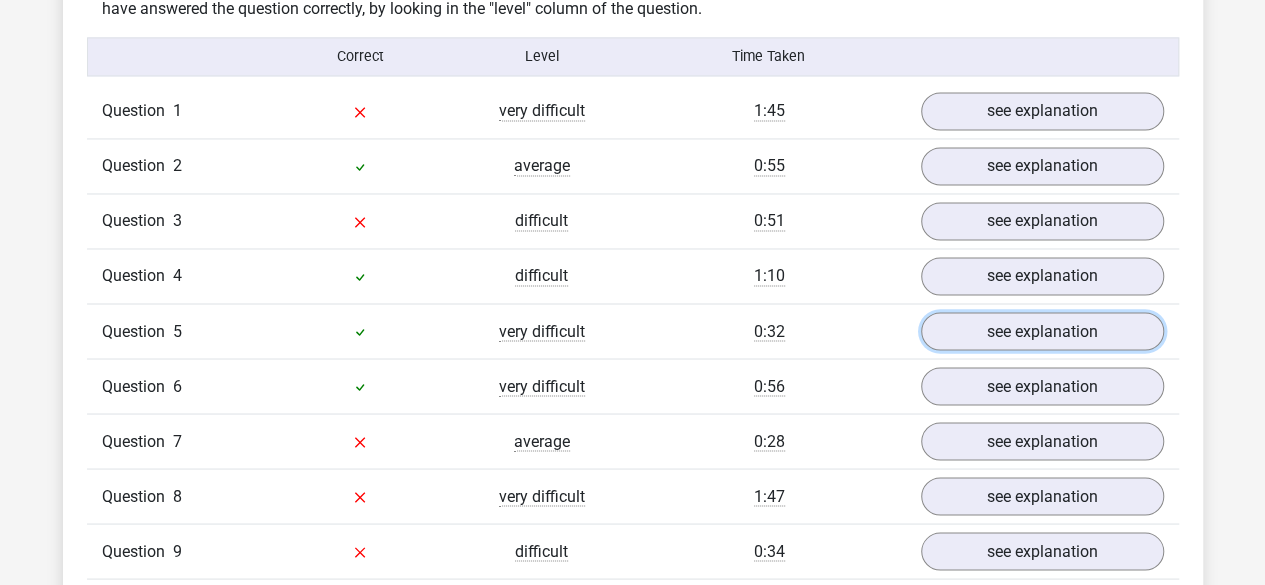 scroll, scrollTop: 1605, scrollLeft: 0, axis: vertical 